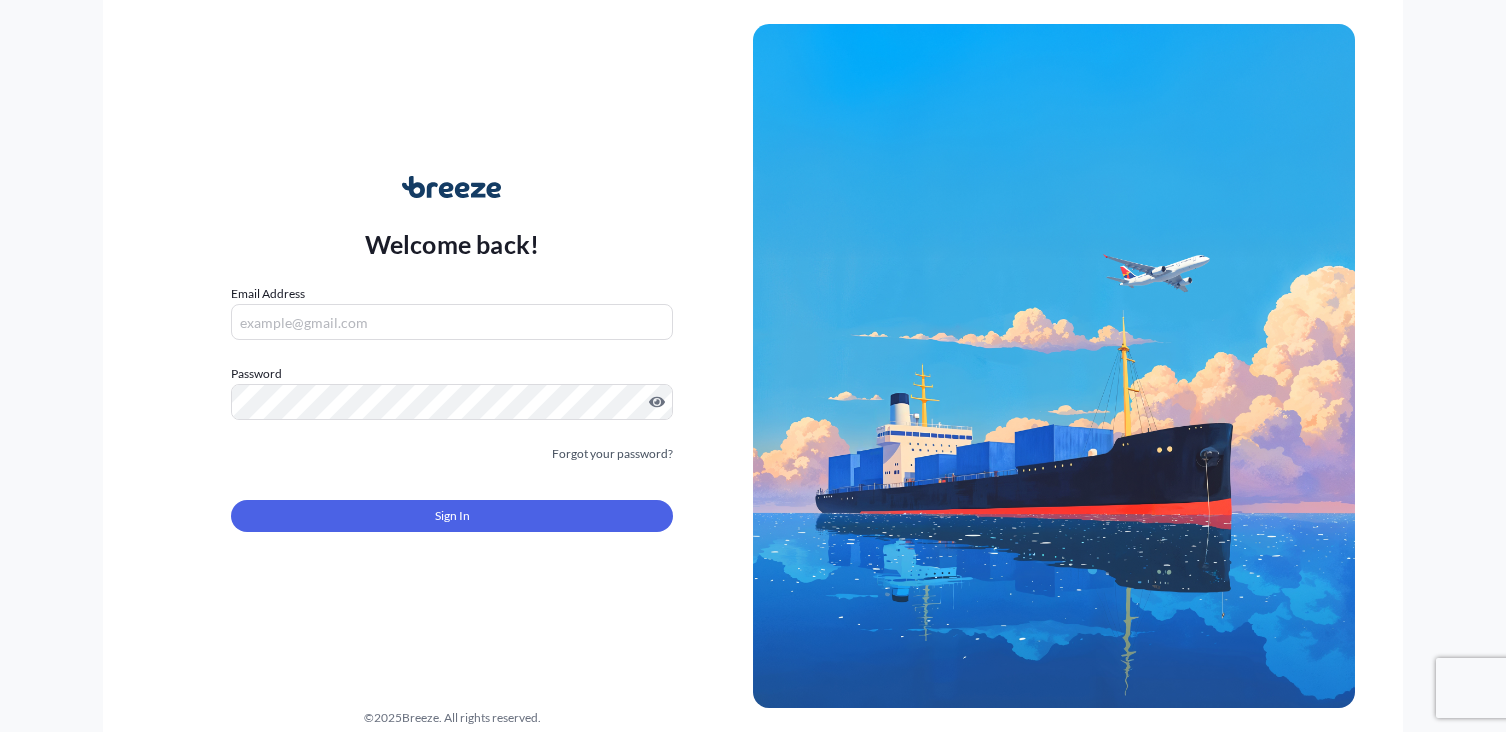 scroll, scrollTop: 0, scrollLeft: 0, axis: both 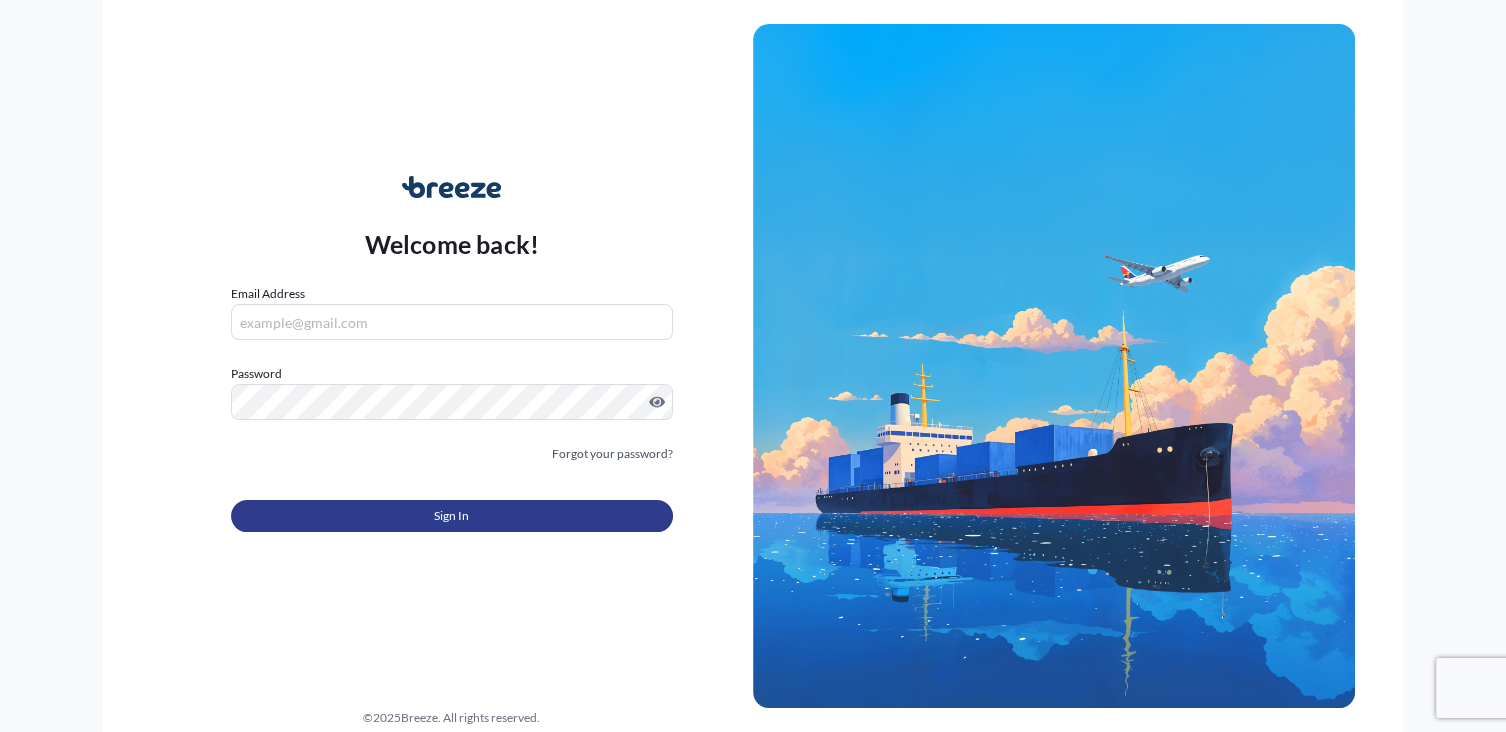 type on "[FIRST_NAME] [LAST_NAME] [EMAIL]" 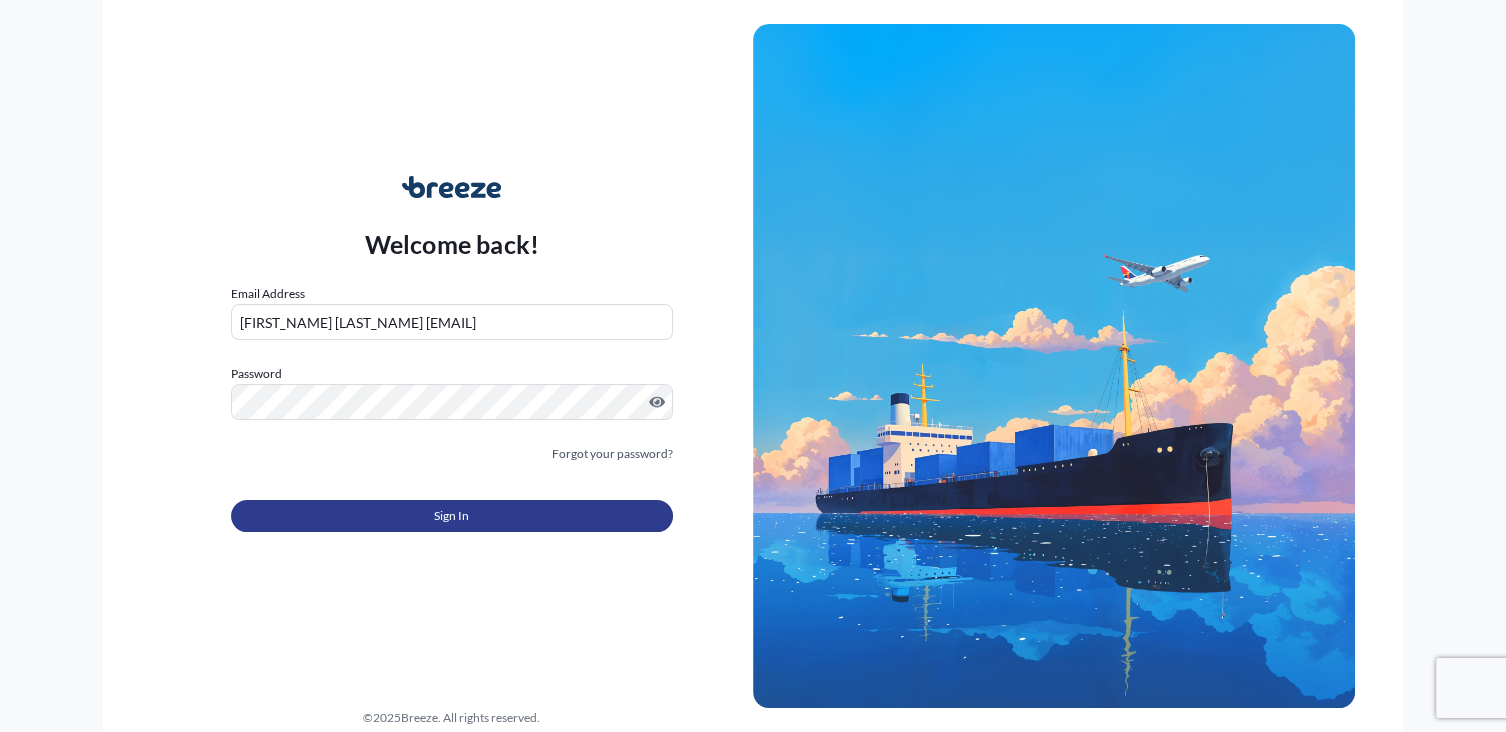 click on "Sign In" at bounding box center (452, 516) 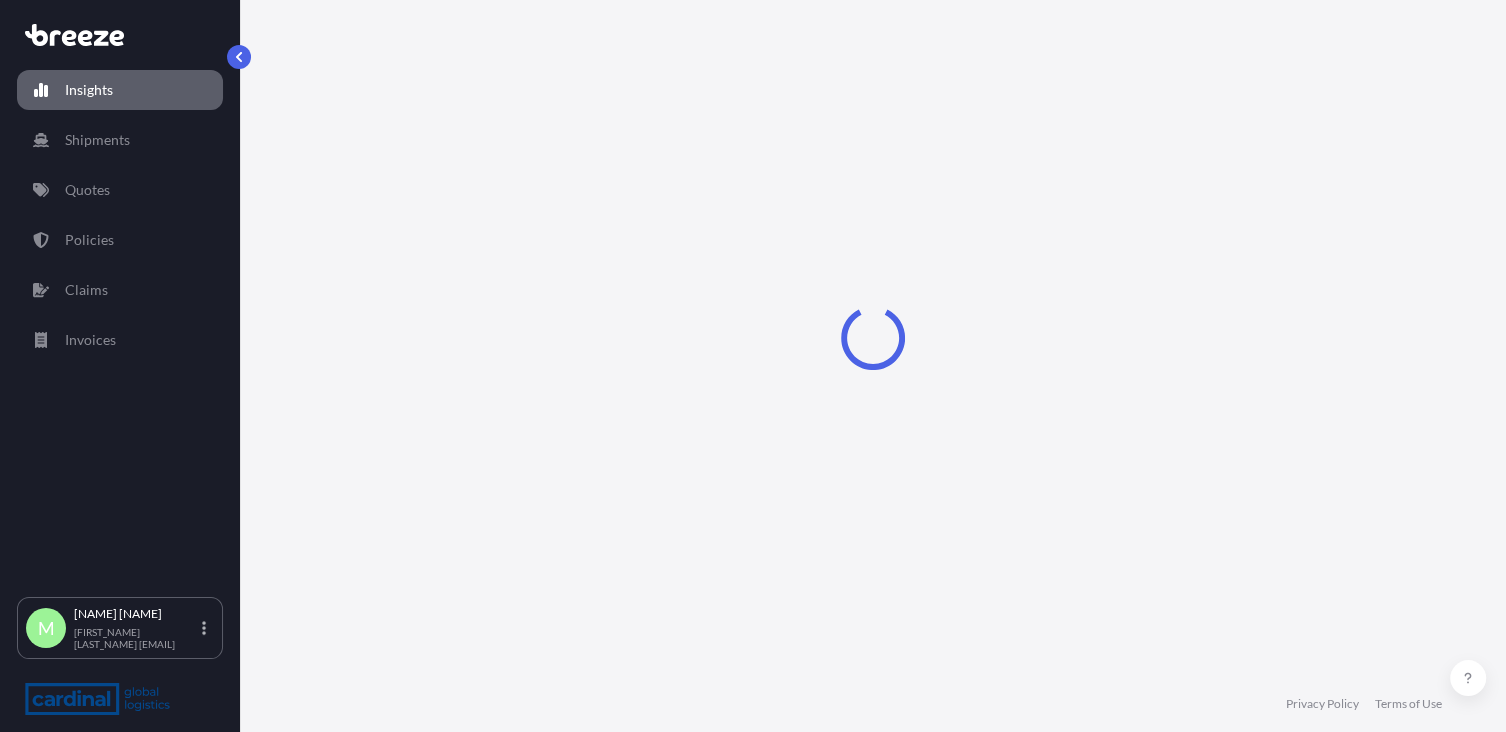 select on "2025" 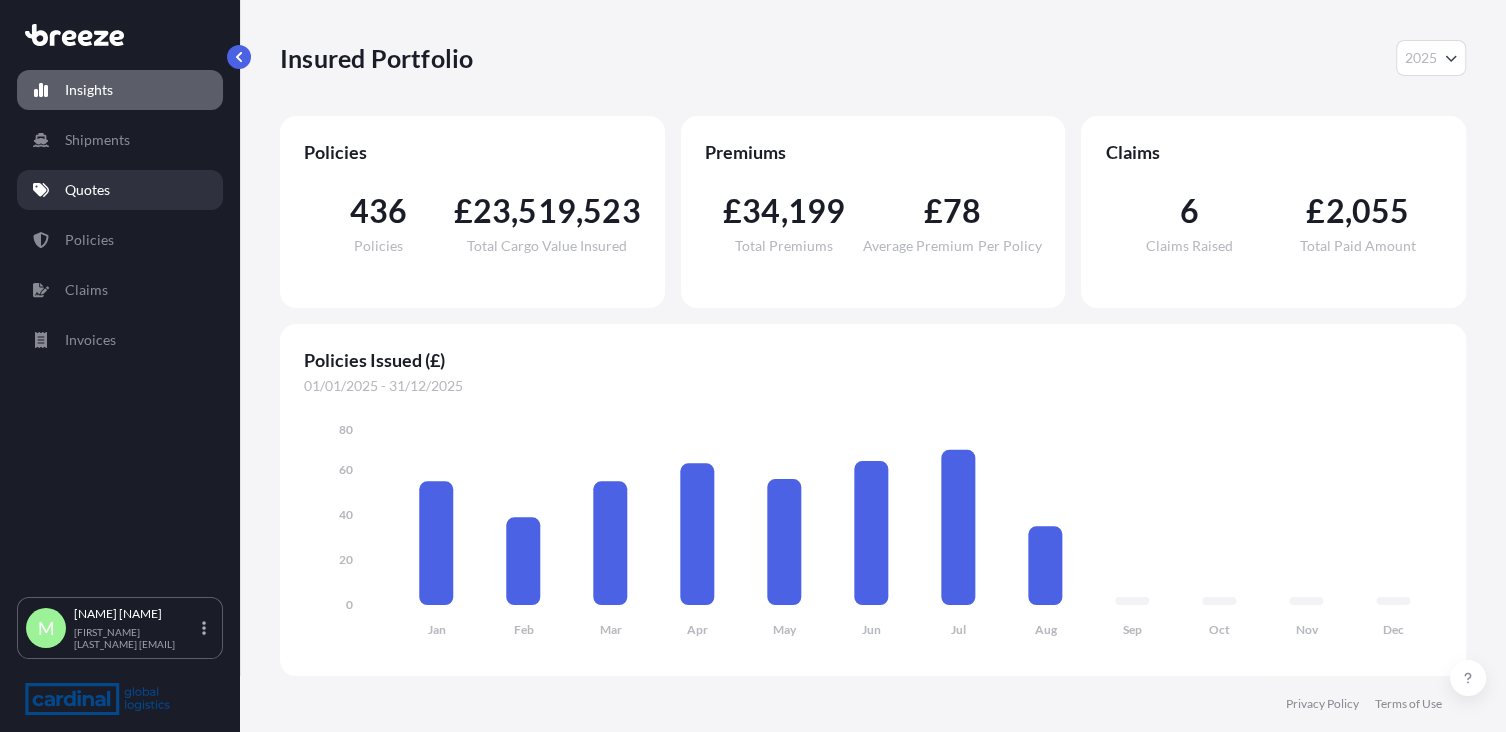 click on "Quotes" at bounding box center [87, 190] 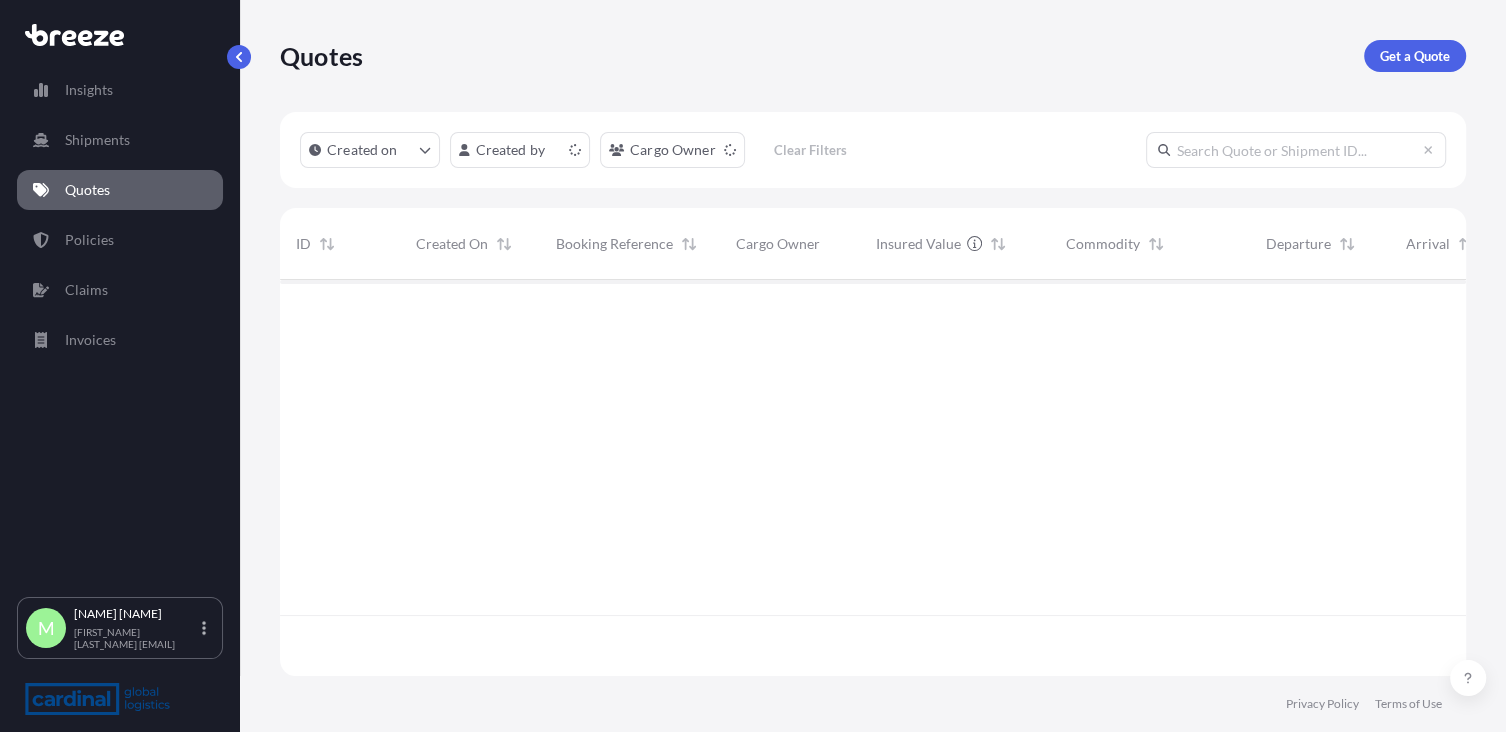 scroll, scrollTop: 15, scrollLeft: 15, axis: both 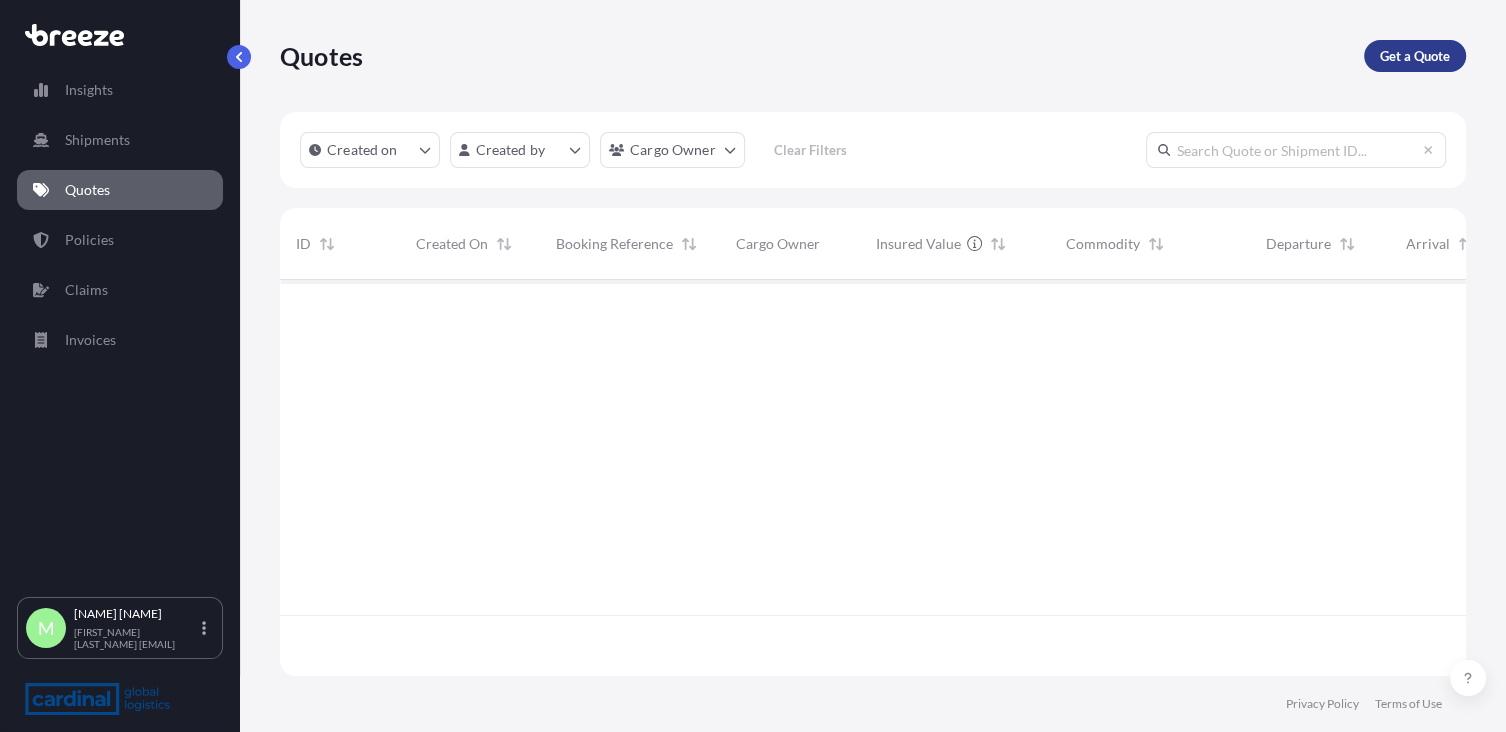 click on "Get a Quote" at bounding box center [1415, 56] 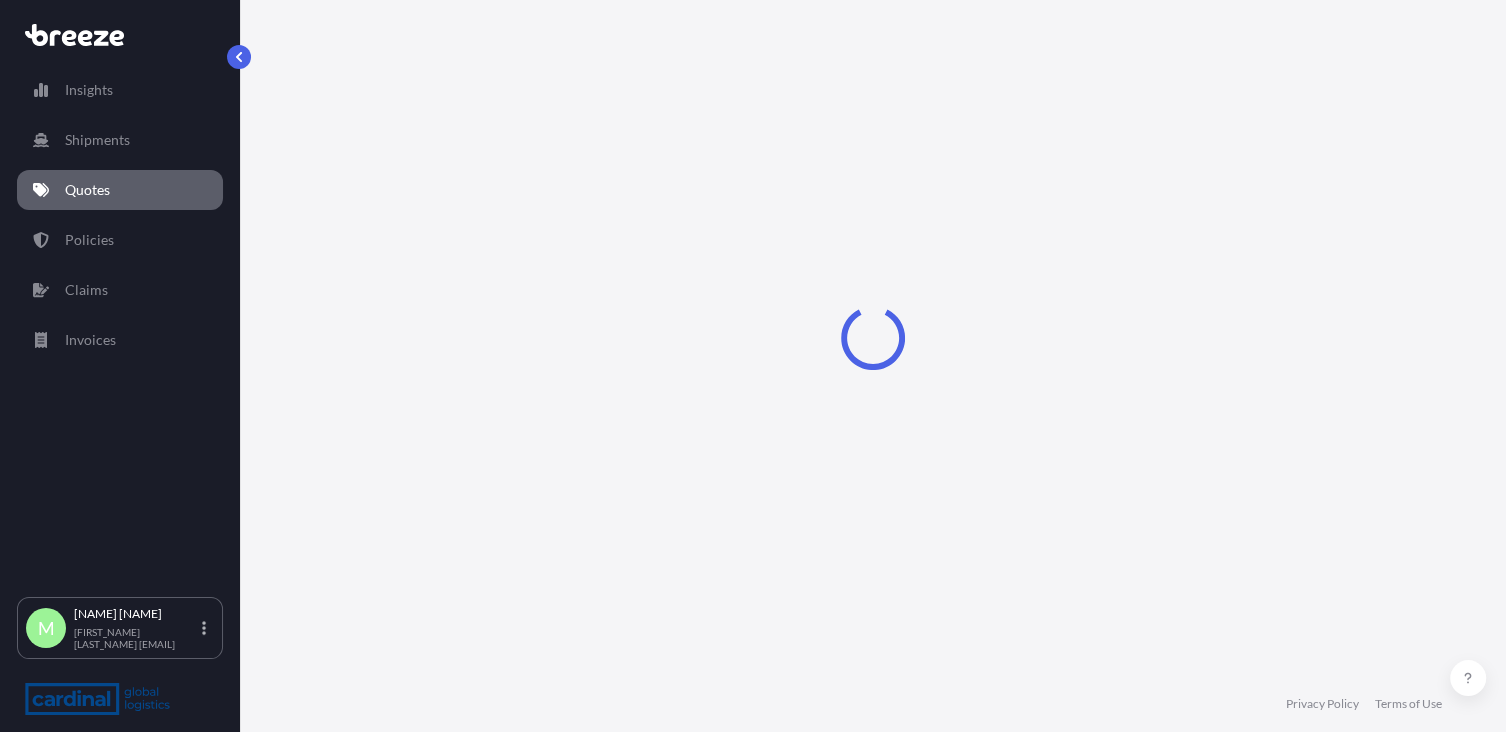 select on "Sea" 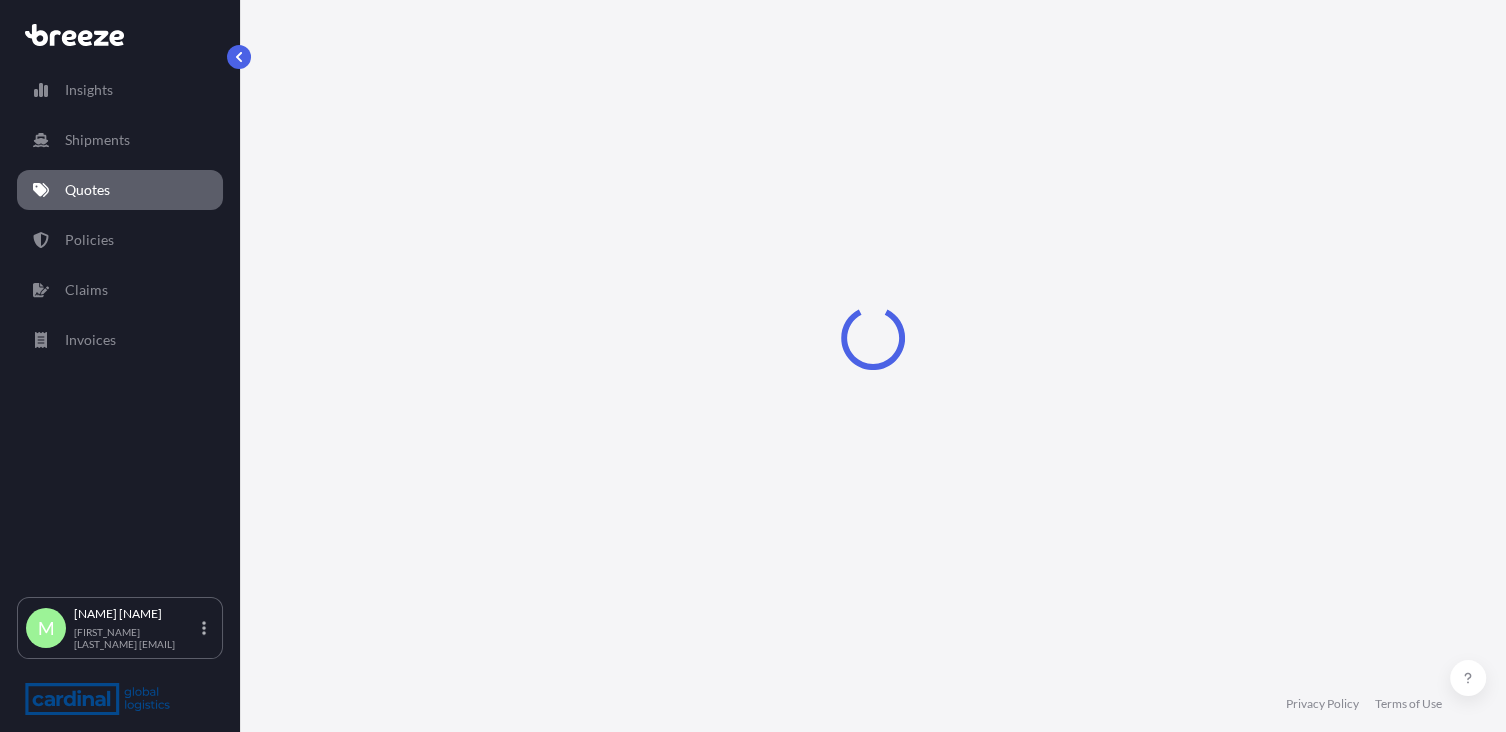 select on "1" 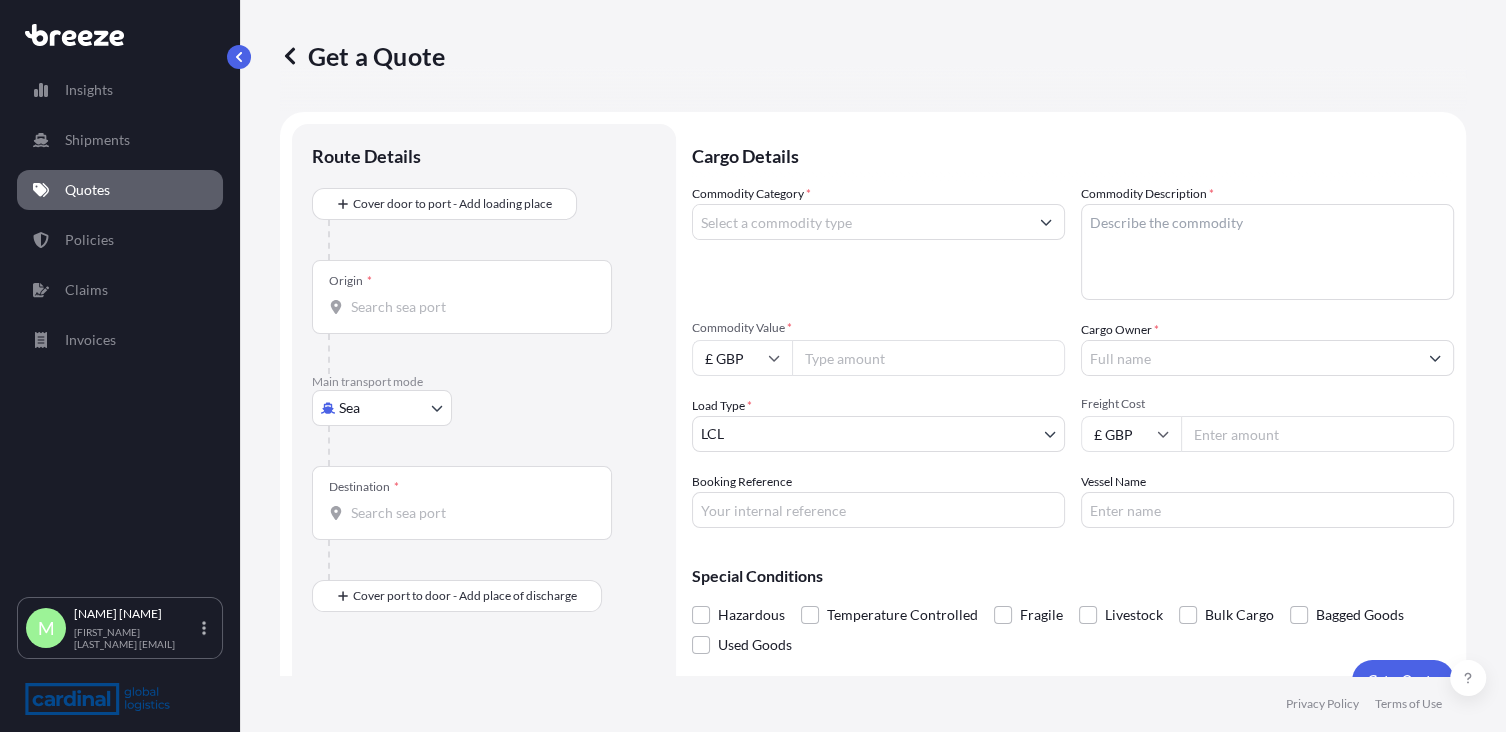 scroll, scrollTop: 32, scrollLeft: 0, axis: vertical 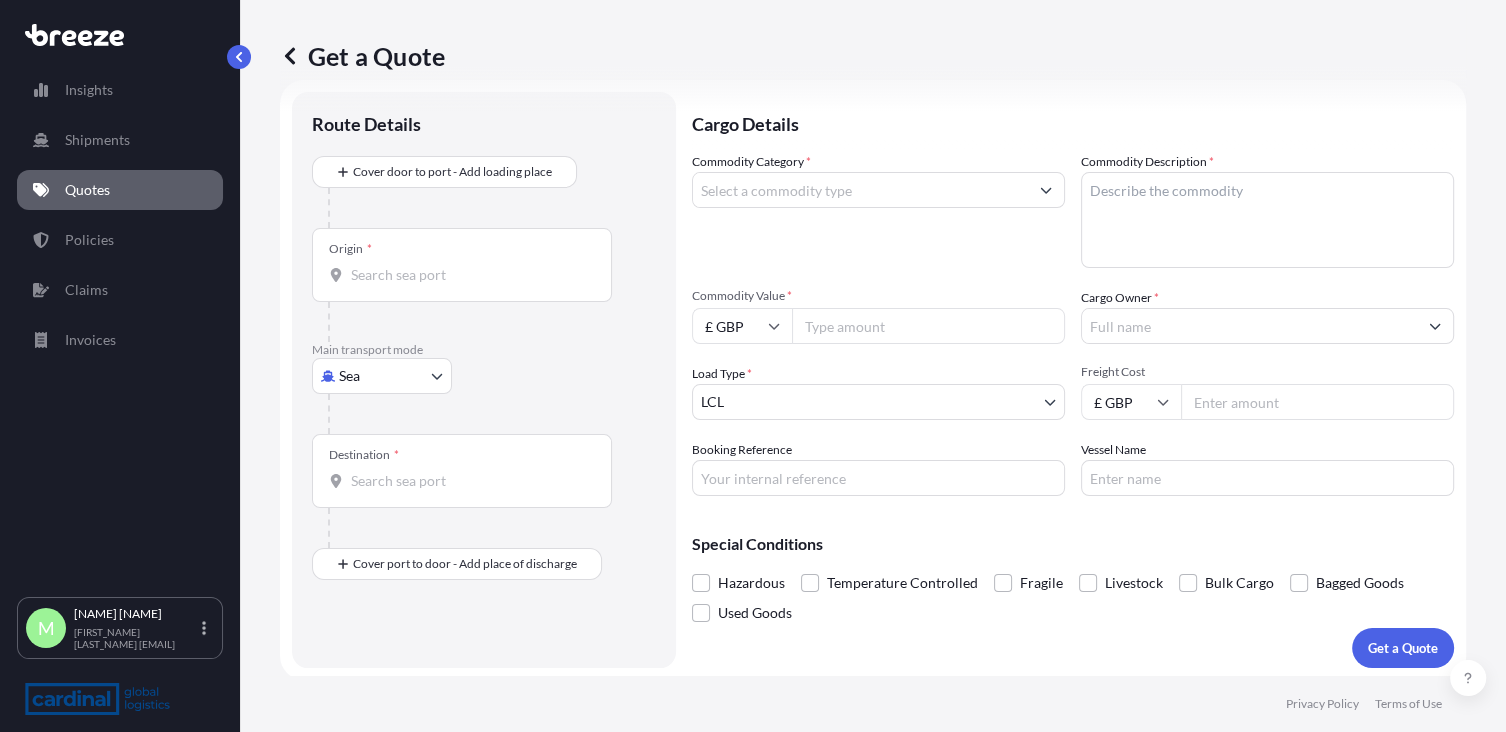 click on "Quotes Policies Claims Invoices M [FIRST_NAME] [LAST_NAME] [EMAIL] Get a Quote Route Details Cover door to port - Add loading place Place of loading Road Road Rail Origin * Main transport mode Sea Sea Air Road Rail Destination * Cover port to door - Add place of discharge Road Road Rail Place of Discharge Cargo Details Commodity Category * Commodity Description * Commodity Value * £ GBP Cargo Owner * Load Type * LCL LCL FCL Freight Cost £ GBP Booking Reference Vessel Name Special Conditions Hazardous Temperature Controlled Fragile Livestock Bulk Cargo Bagged Goods Used Goods Get a Quote Privacy Policy Terms of Use
[NUMBER]" at bounding box center (753, 366) 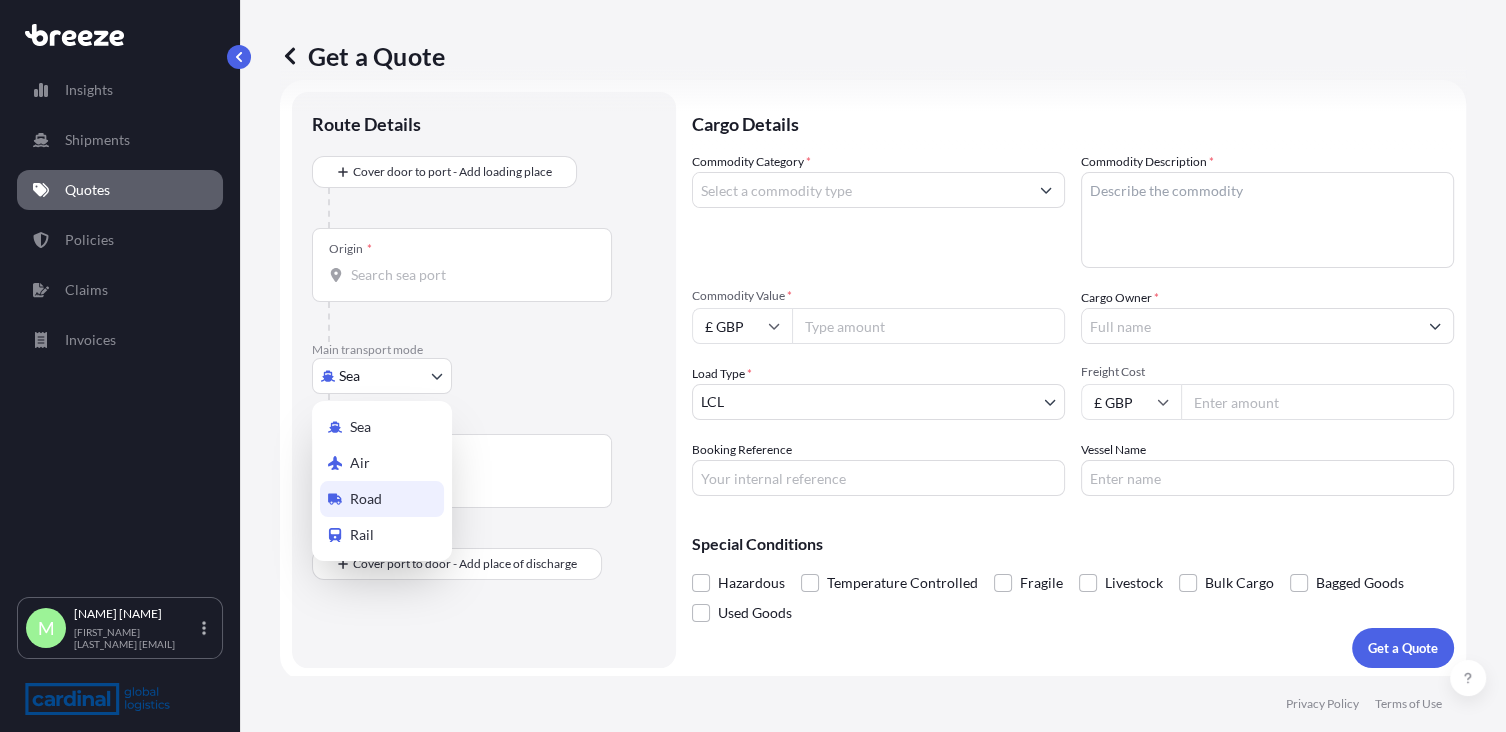 click on "Road" at bounding box center (382, 499) 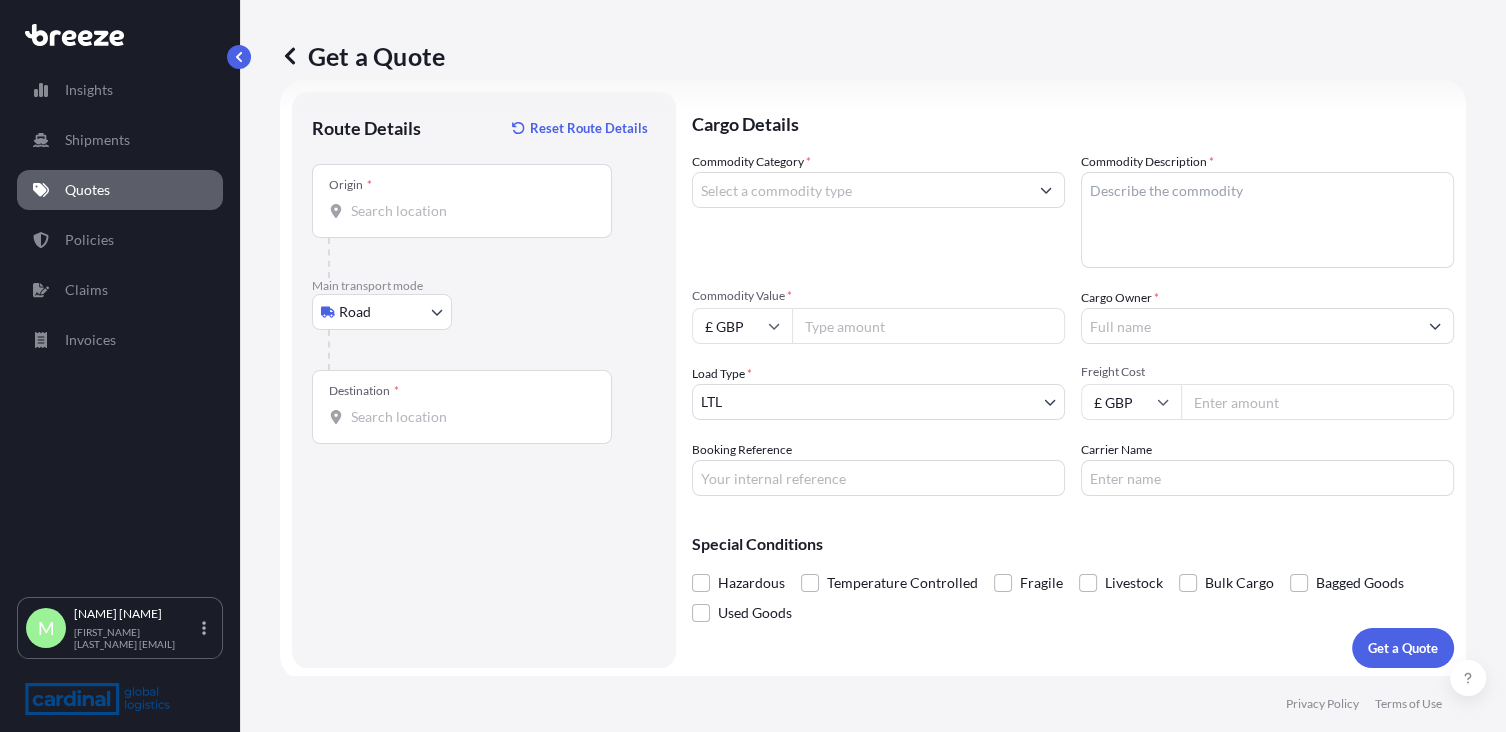 click on "Origin *" at bounding box center [469, 211] 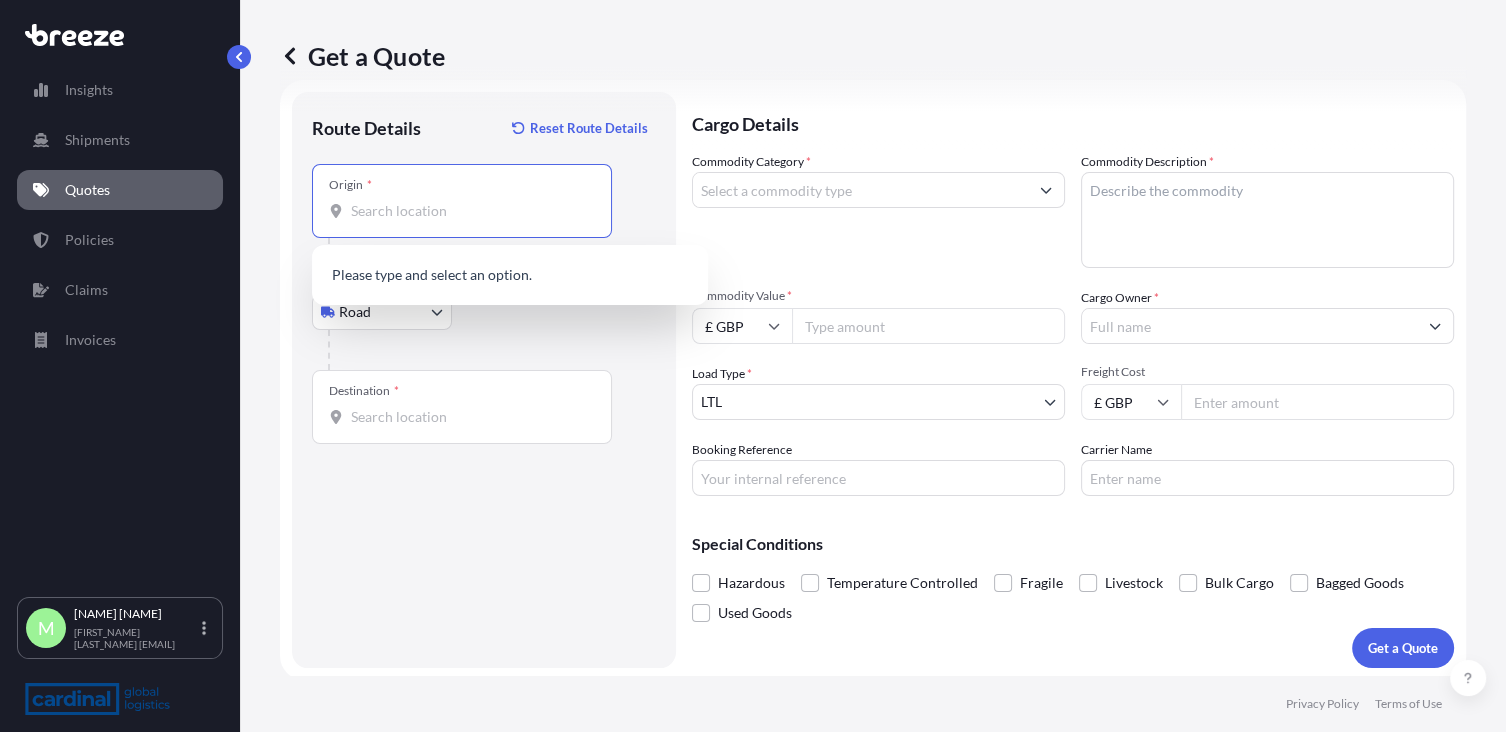 type on "K" 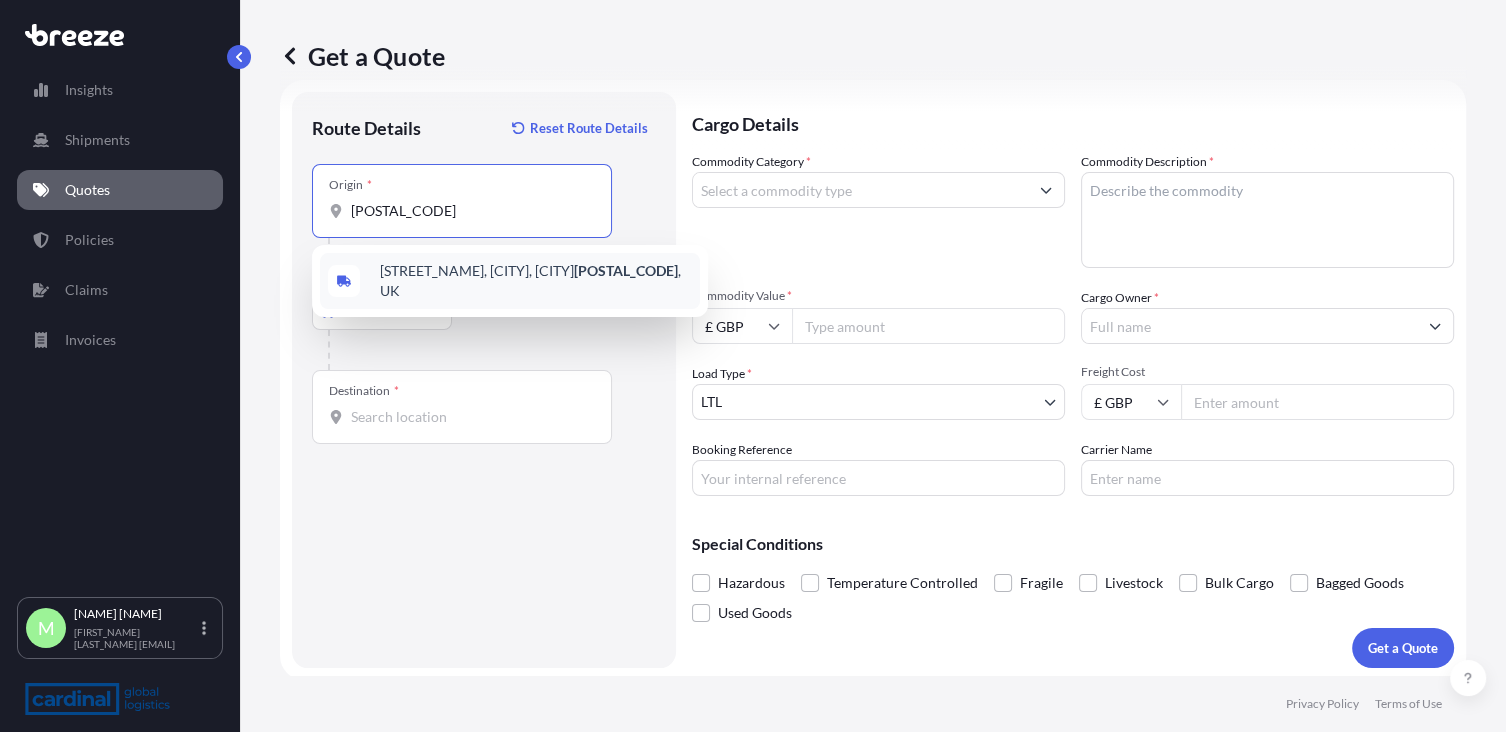 click on "[STREET_NAME], [CITY], [CITY] [POSTAL_CODE] , [COUNTRY]" at bounding box center [510, 281] 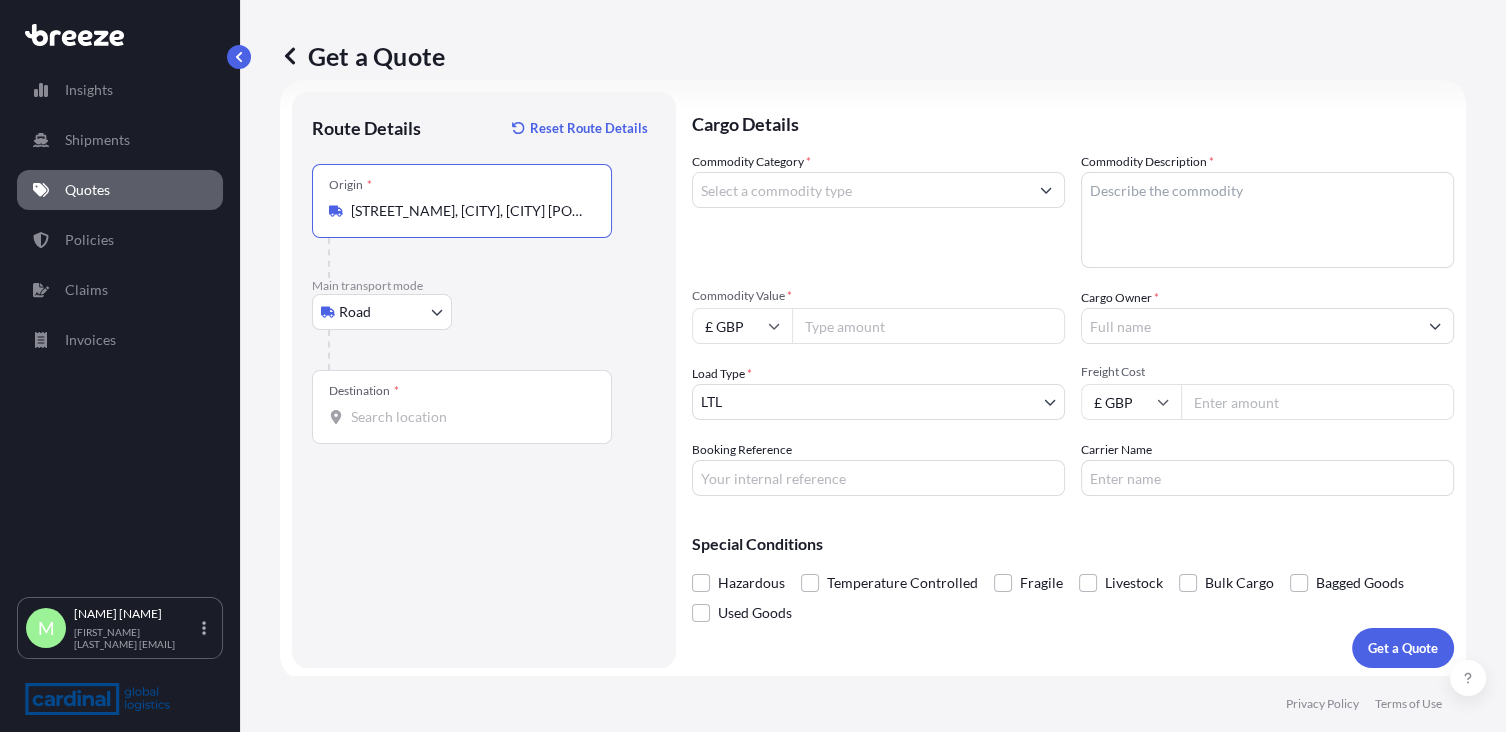 type on "[STREET_NAME], [CITY], [CITY] [POSTAL_CODE], [COUNTRY]" 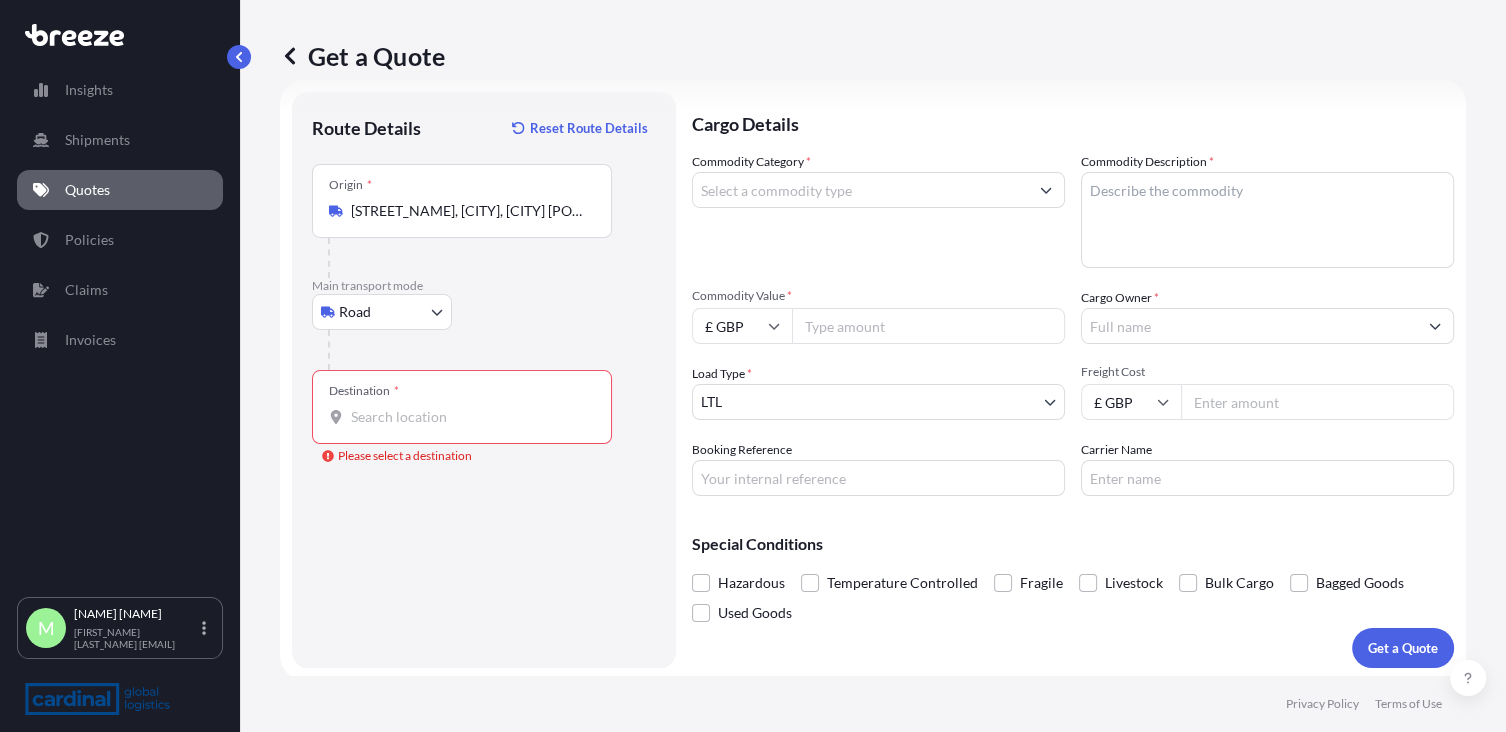 click on "Destination *" at bounding box center [462, 407] 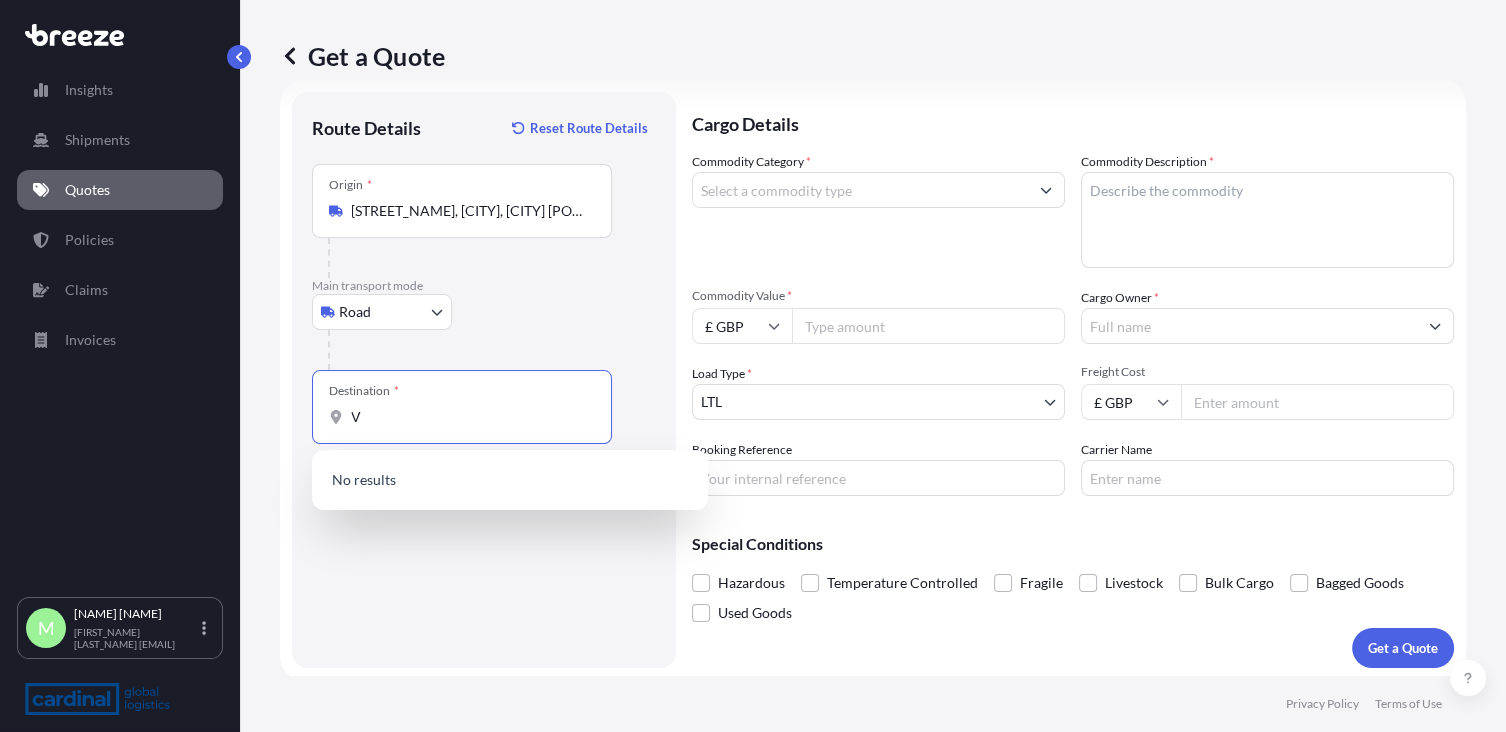 type on "V" 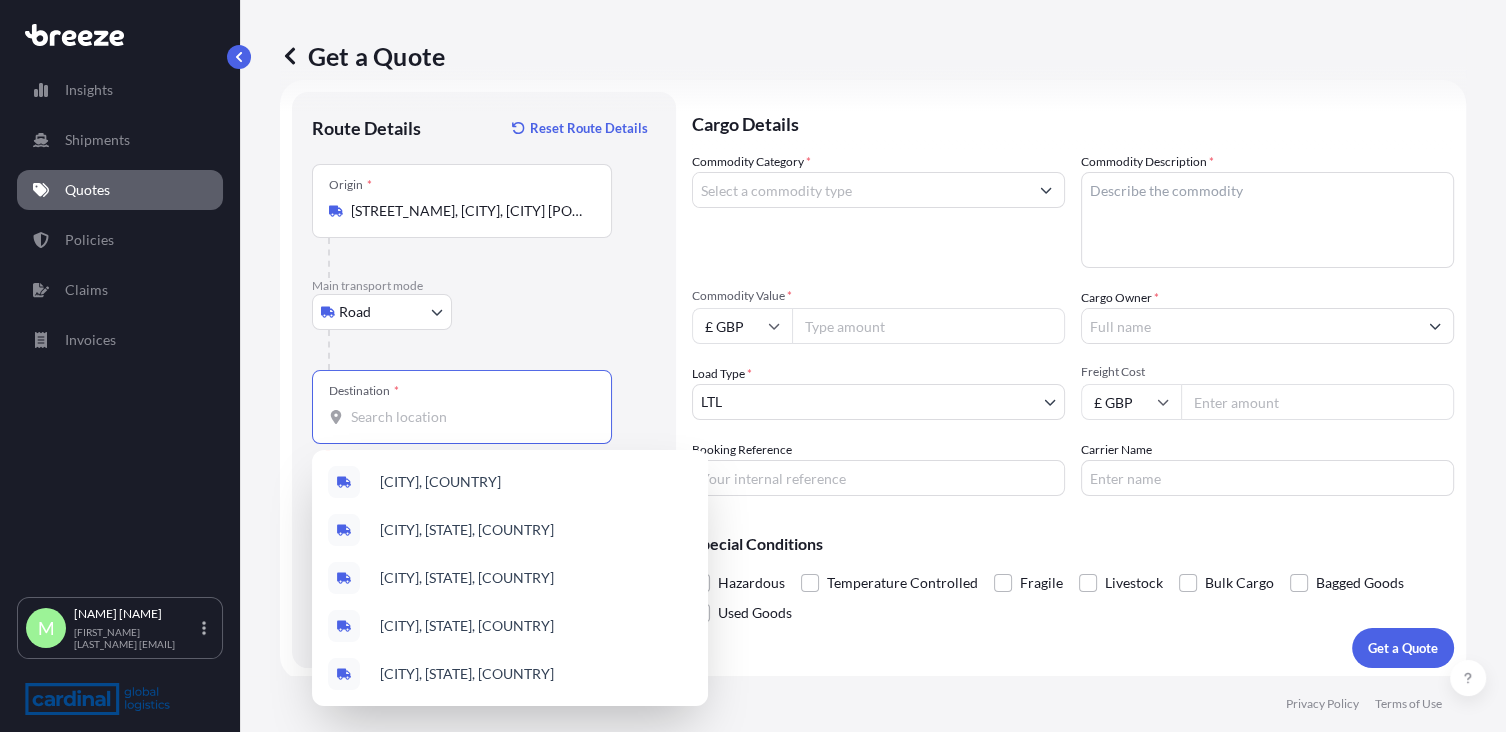 paste on "[COUNTRY] [POSTAL_CODE]" 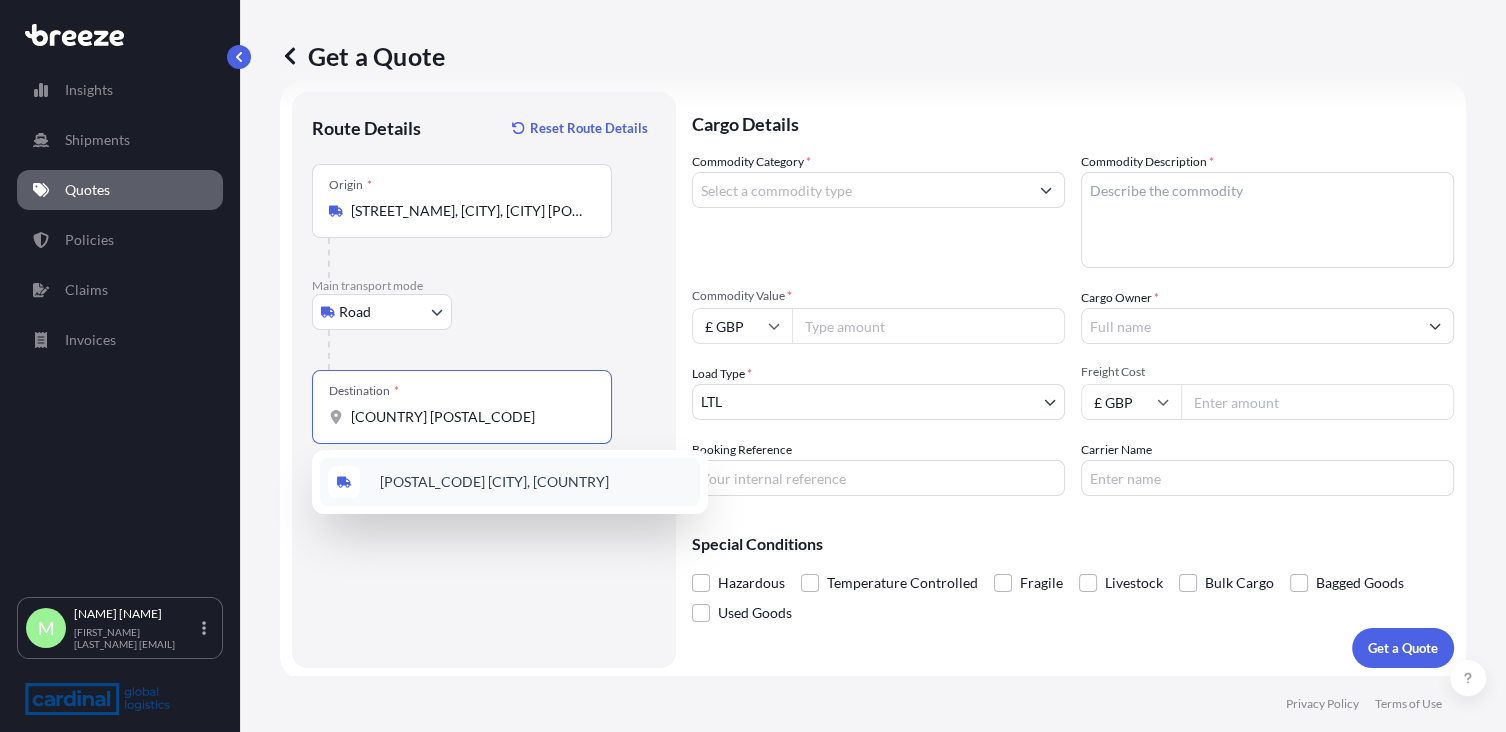 click on "[POSTAL_CODE] [CITY], [COUNTRY]" at bounding box center [494, 482] 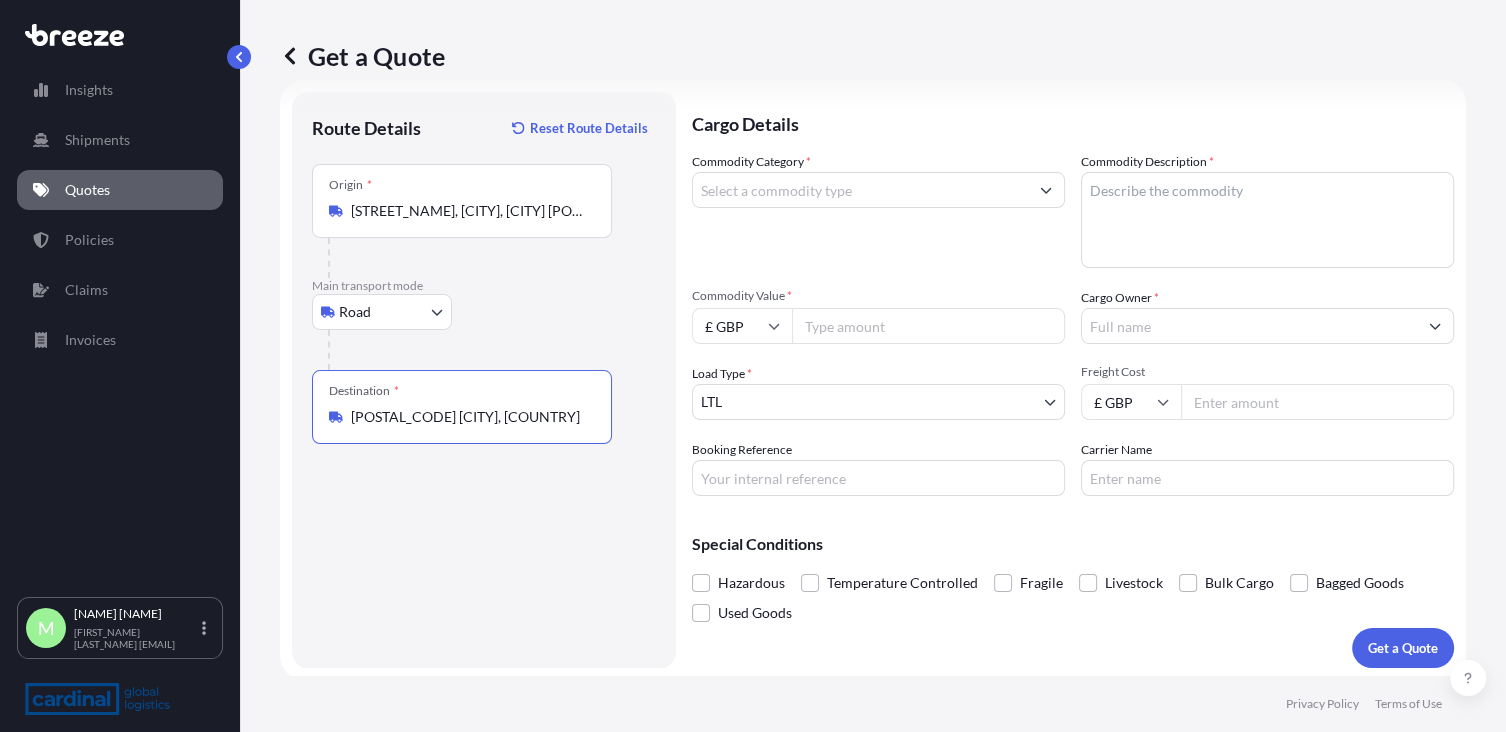 type on "[POSTAL_CODE] [CITY], [COUNTRY]" 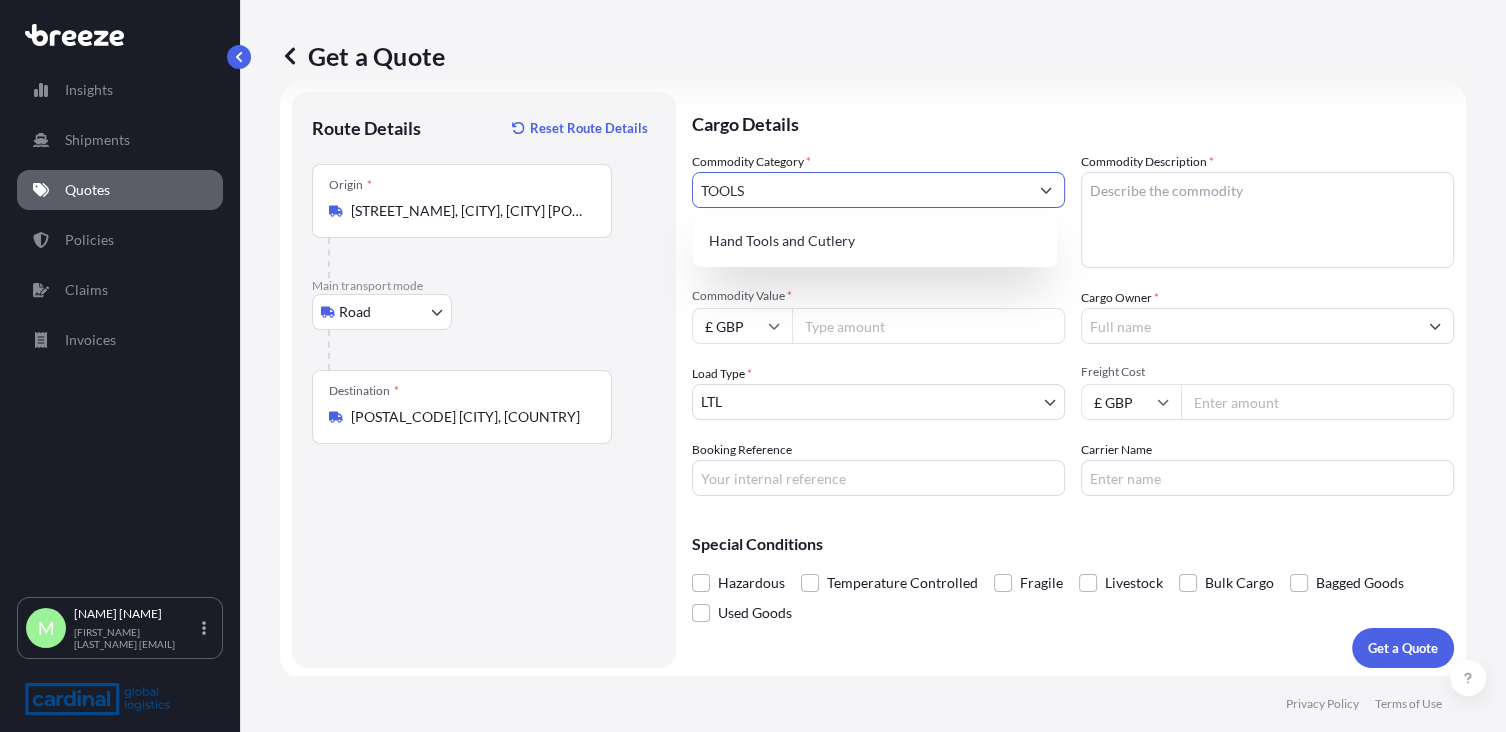 click on "Hand Tools and Cutlery" at bounding box center [875, 241] 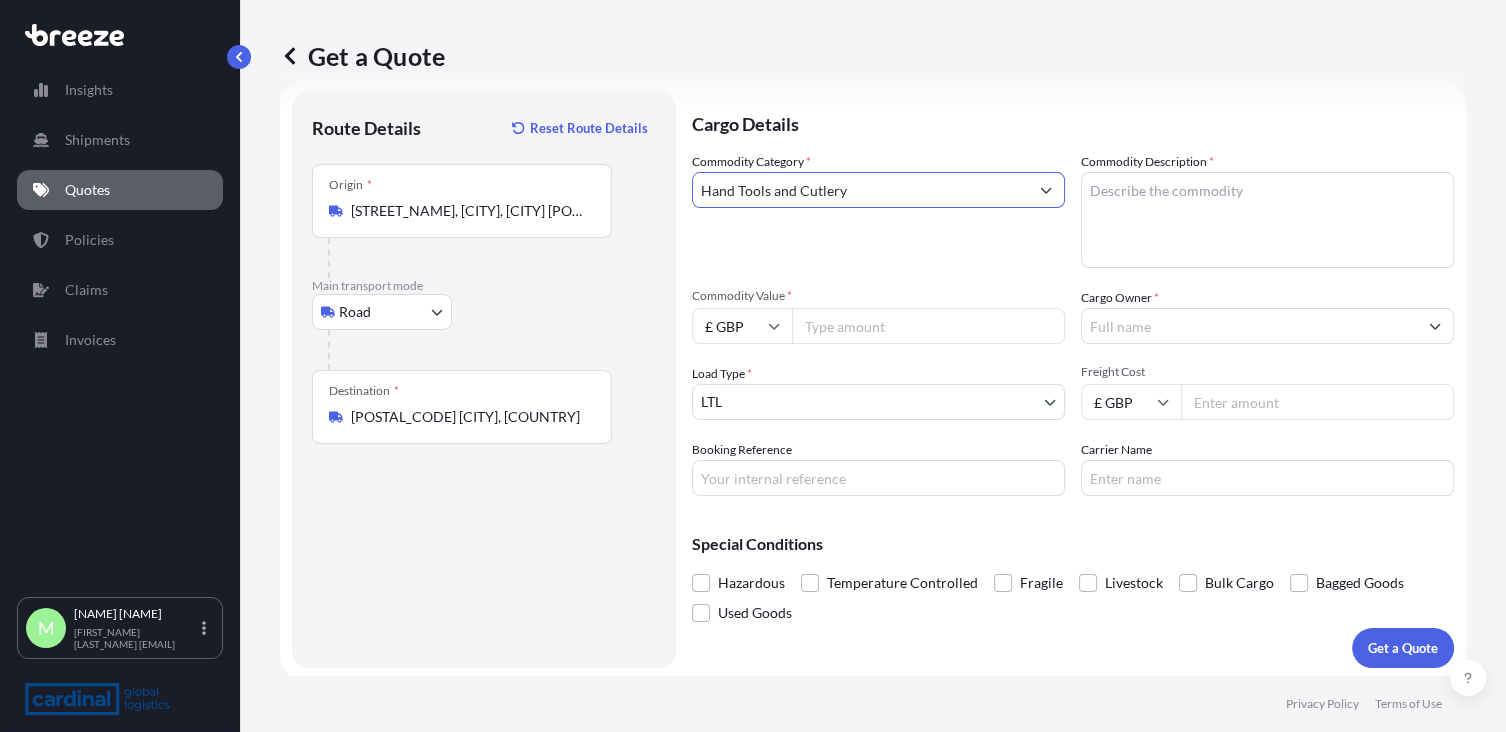 type on "Hand Tools and Cutlery" 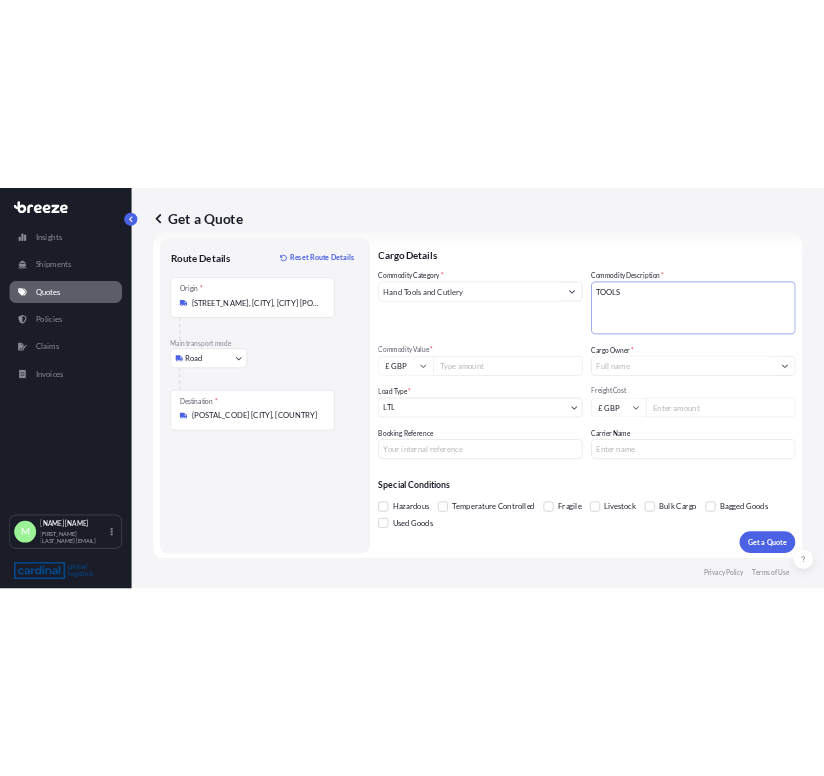 scroll, scrollTop: 36, scrollLeft: 0, axis: vertical 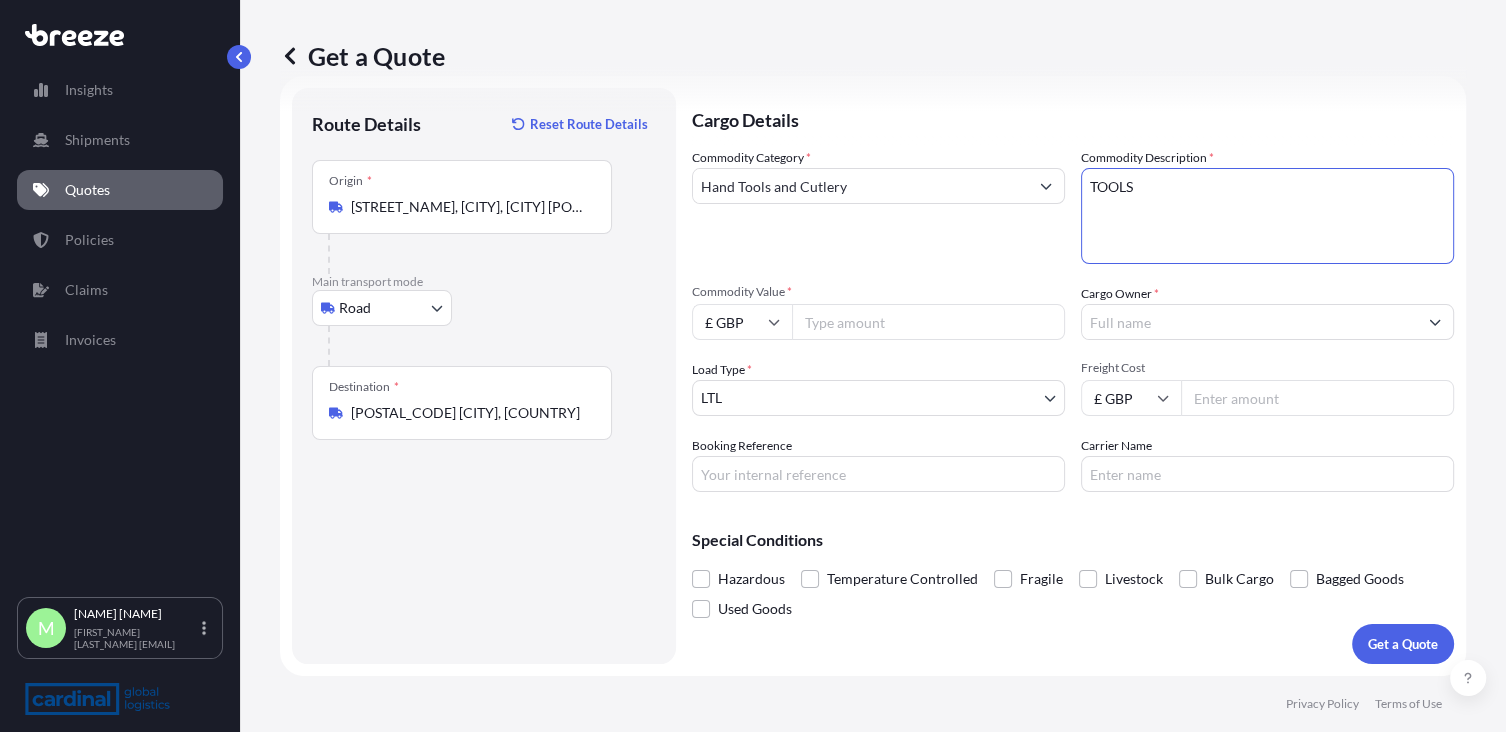 type on "TOOLS" 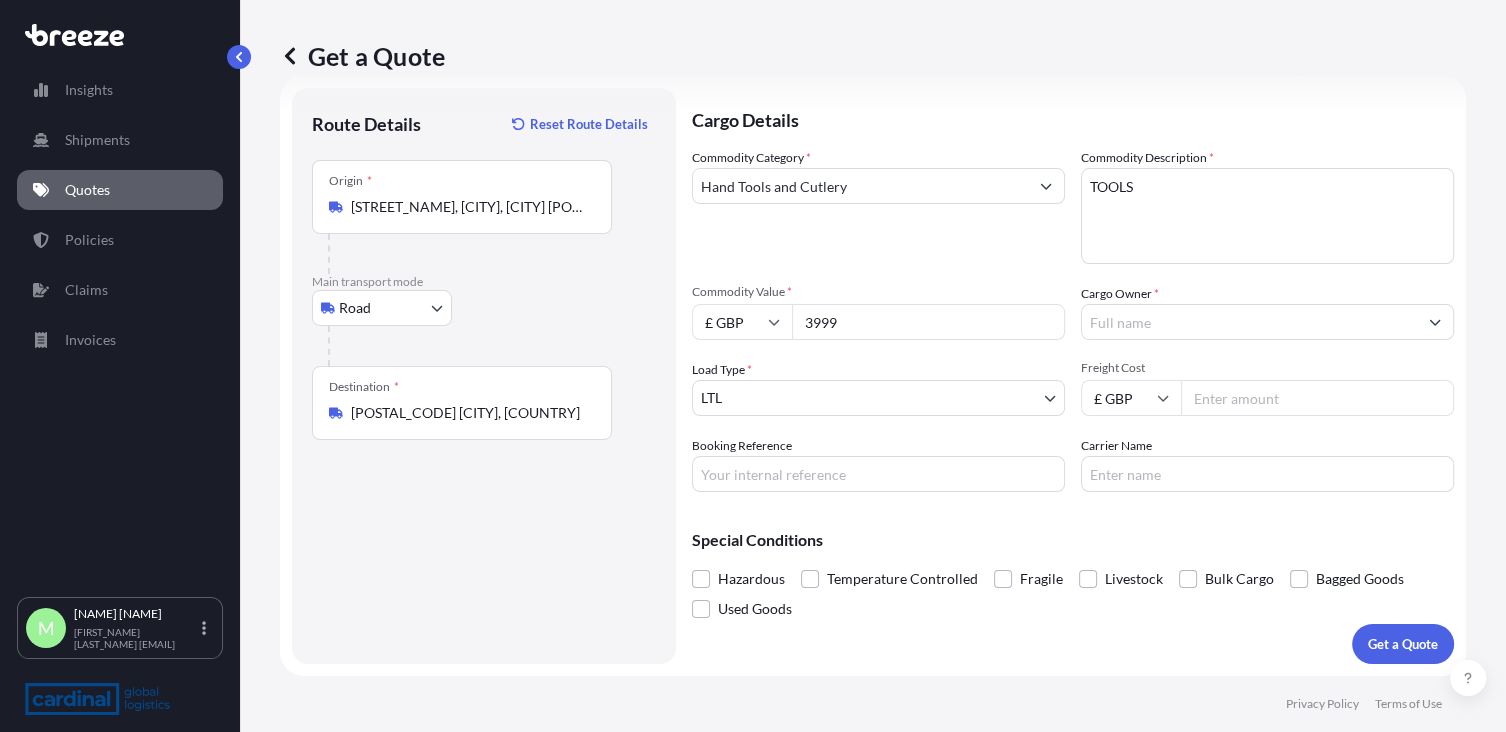 type on "3999" 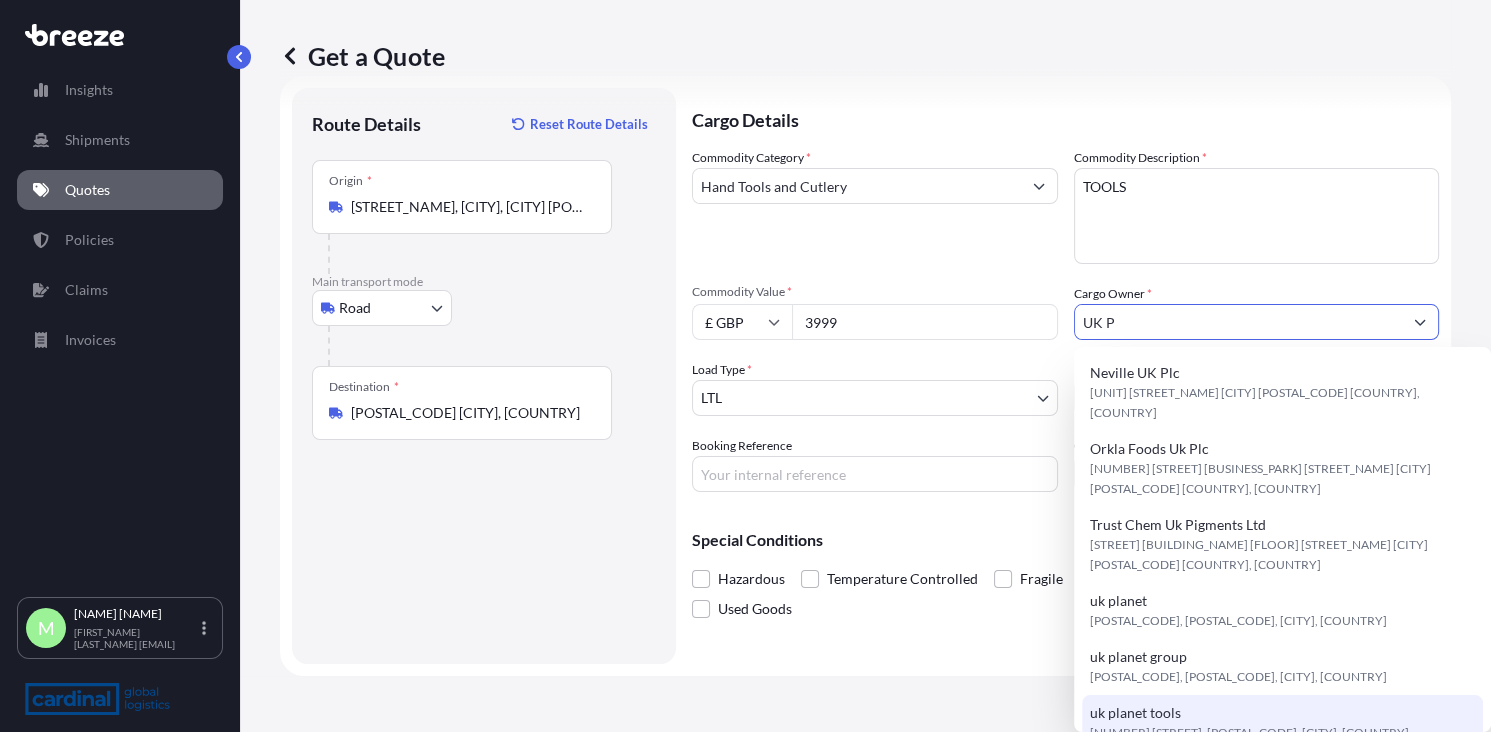 click on "[NUMBER] [STREET], [POSTAL_CODE], [CITY], [COUNTRY]" at bounding box center [1249, 733] 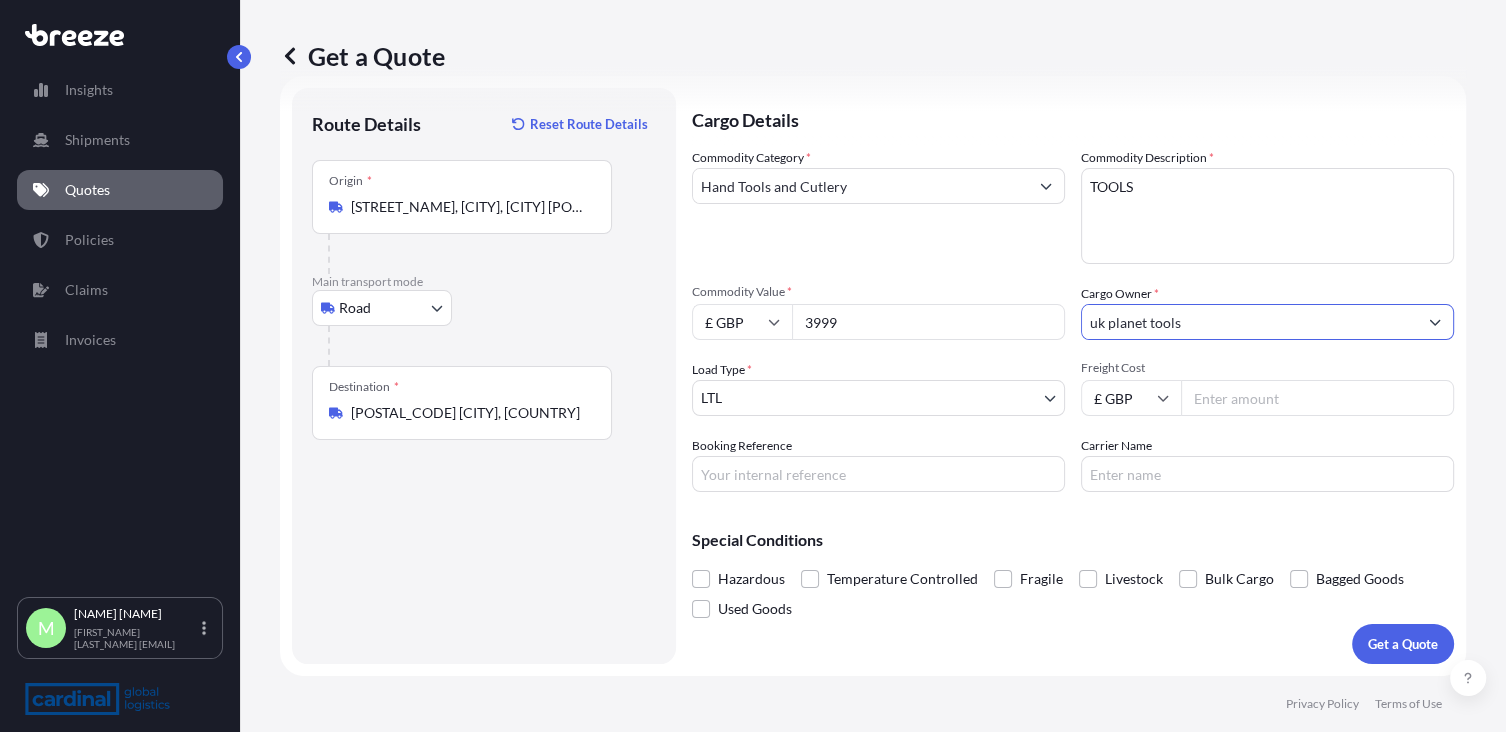 type on "uk planet tools" 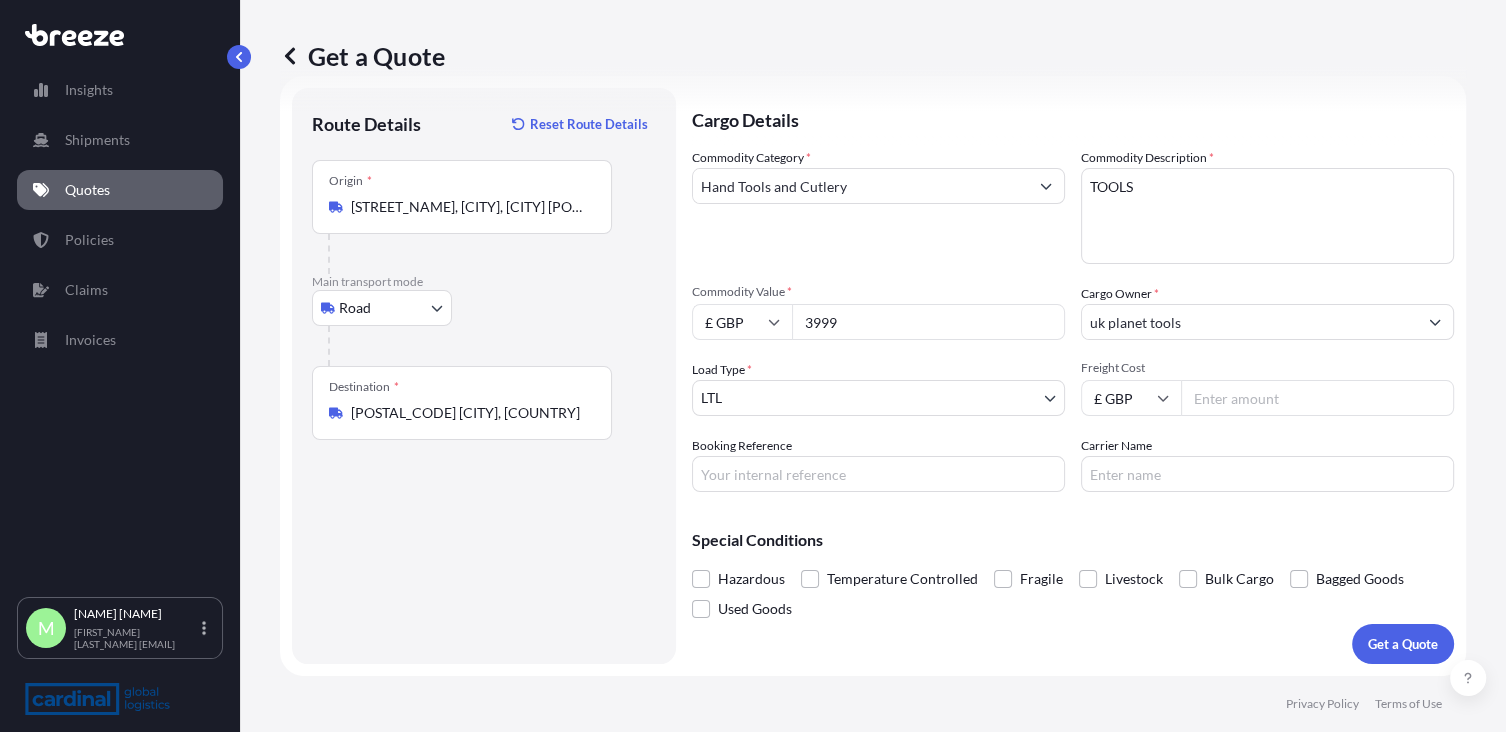 click on "Freight Cost" at bounding box center (1317, 398) 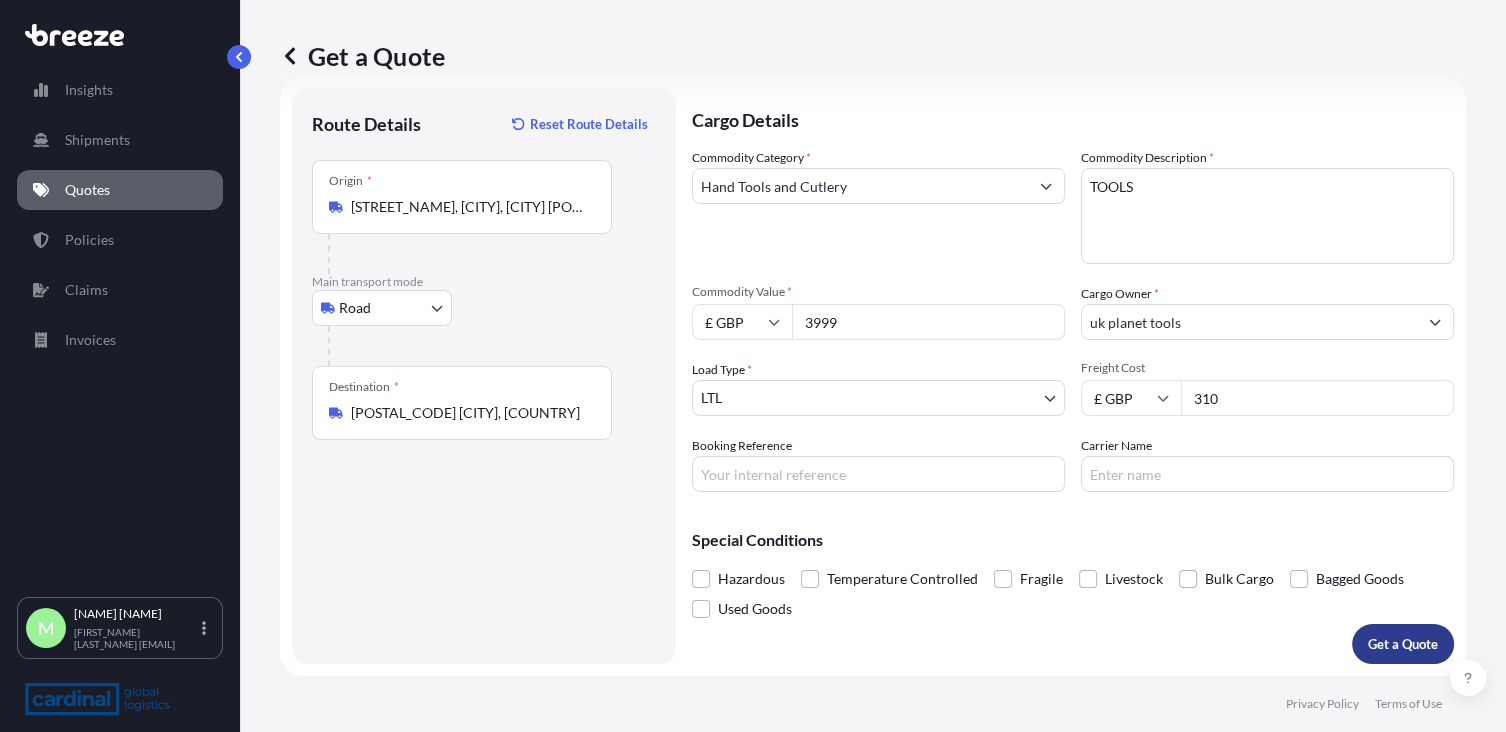 type on "310" 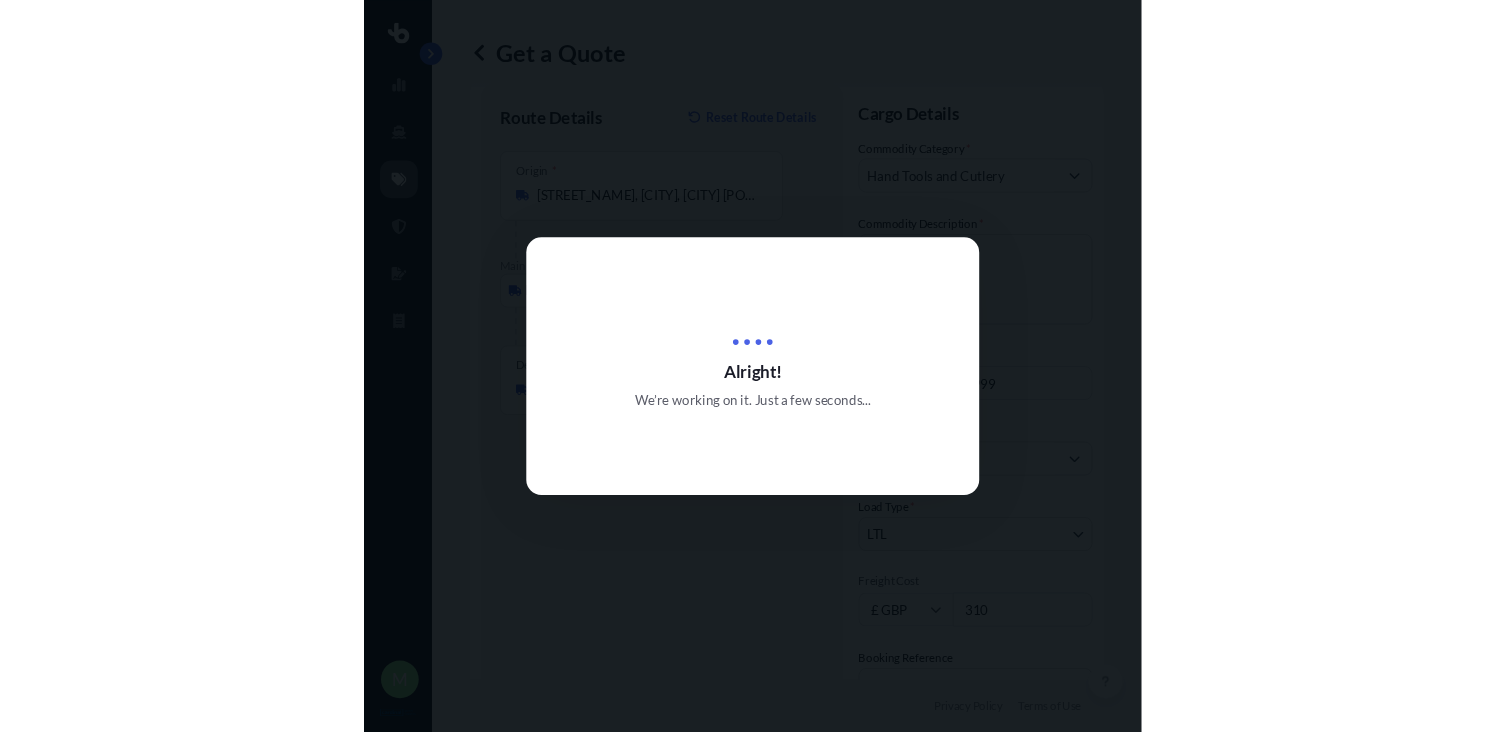scroll, scrollTop: 0, scrollLeft: 0, axis: both 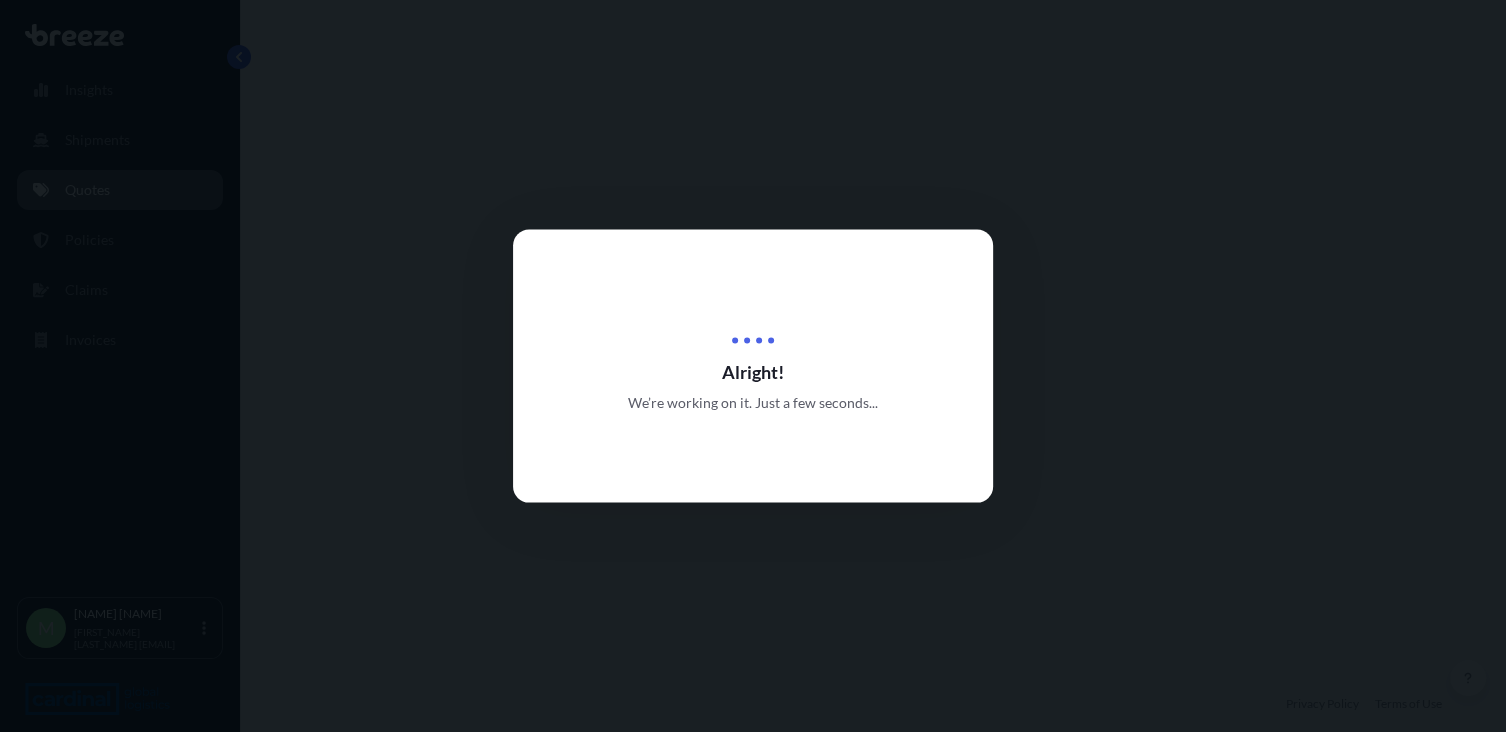select on "Road" 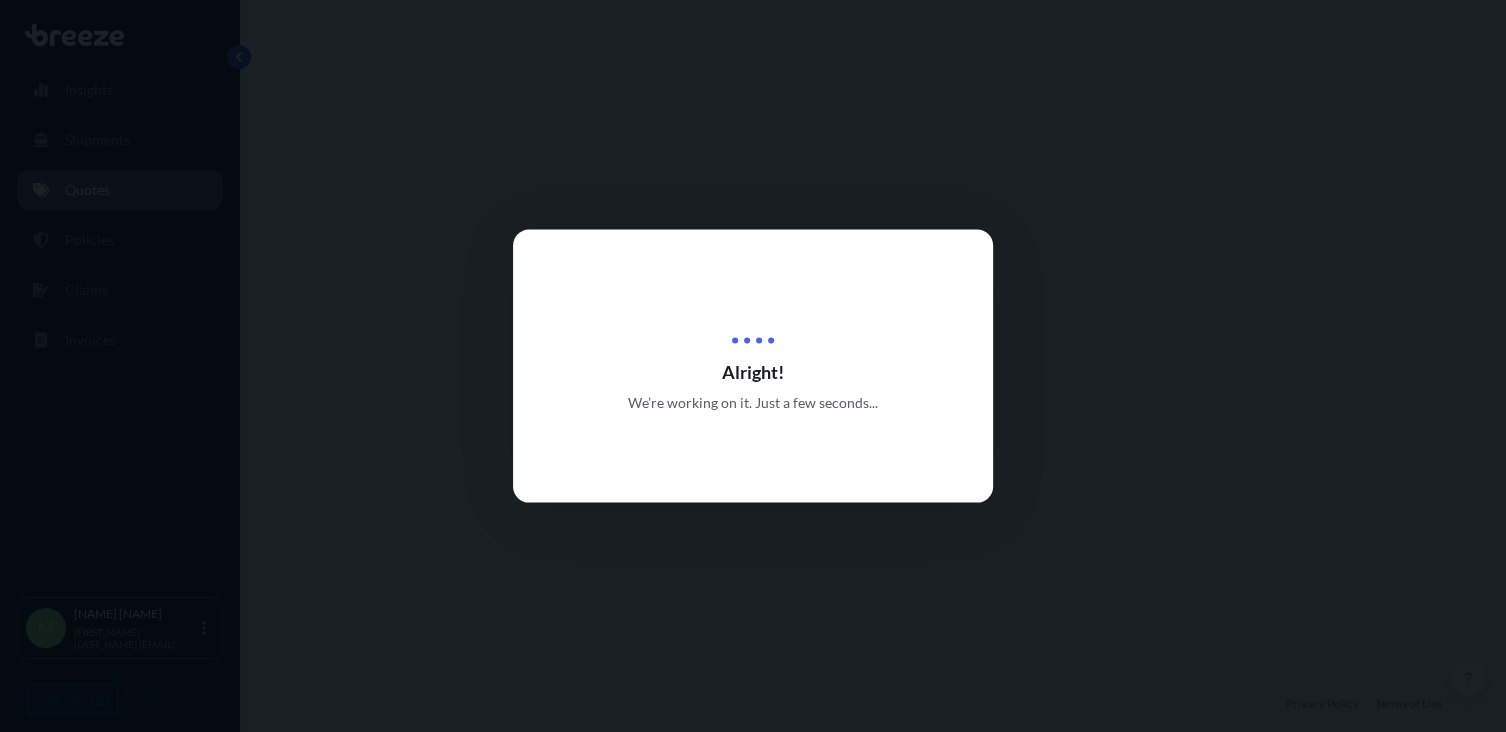 select on "1" 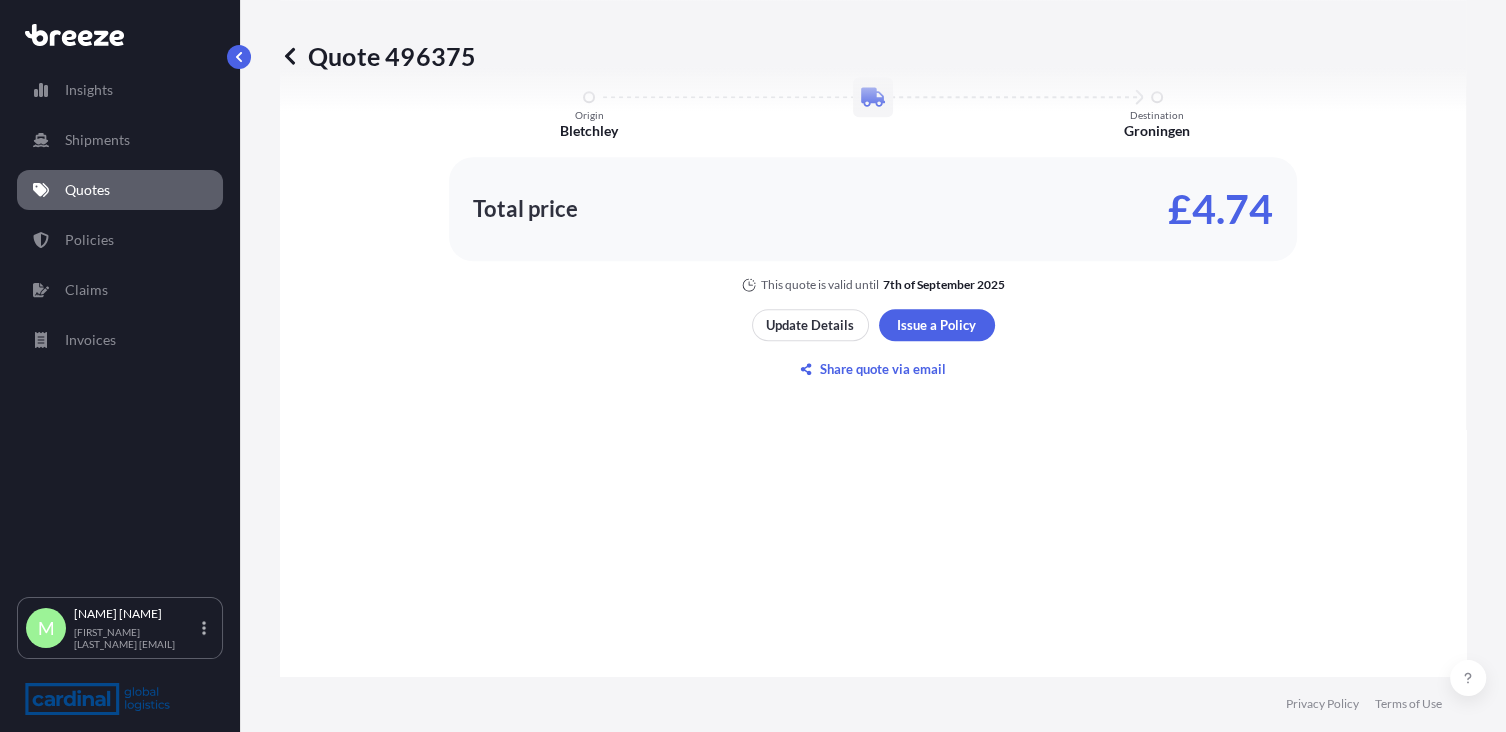 scroll, scrollTop: 1031, scrollLeft: 0, axis: vertical 